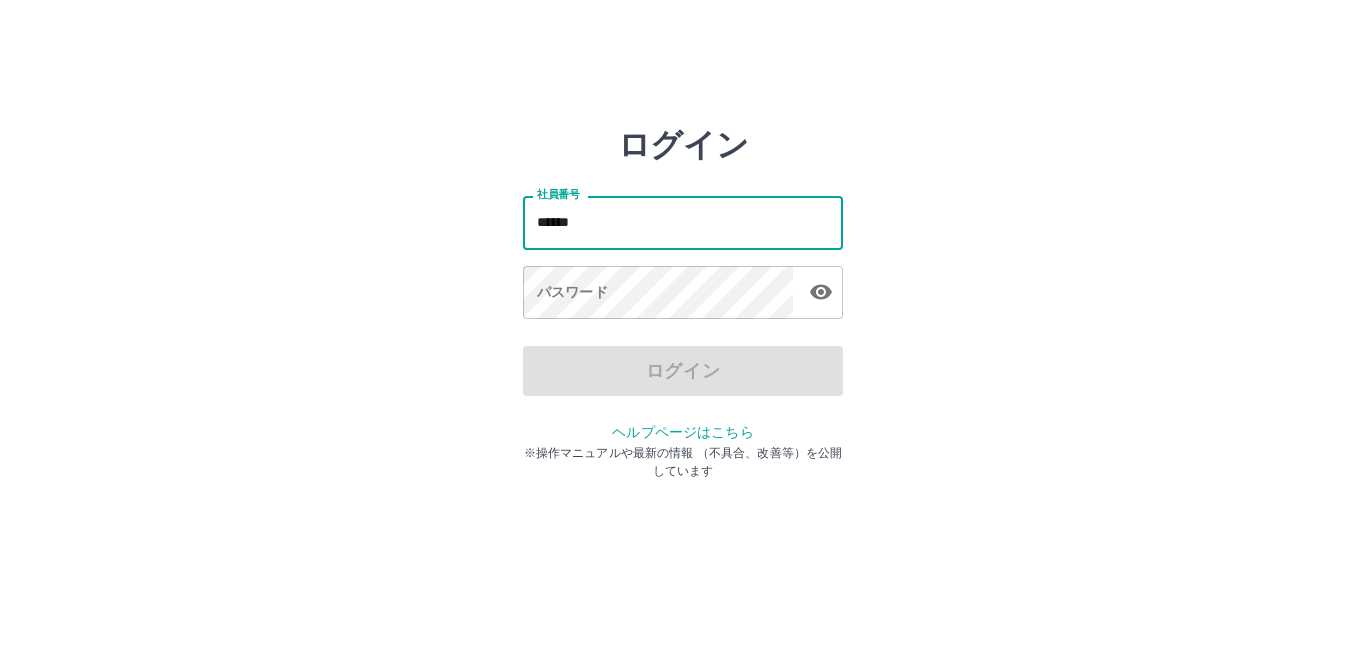 scroll, scrollTop: 0, scrollLeft: 0, axis: both 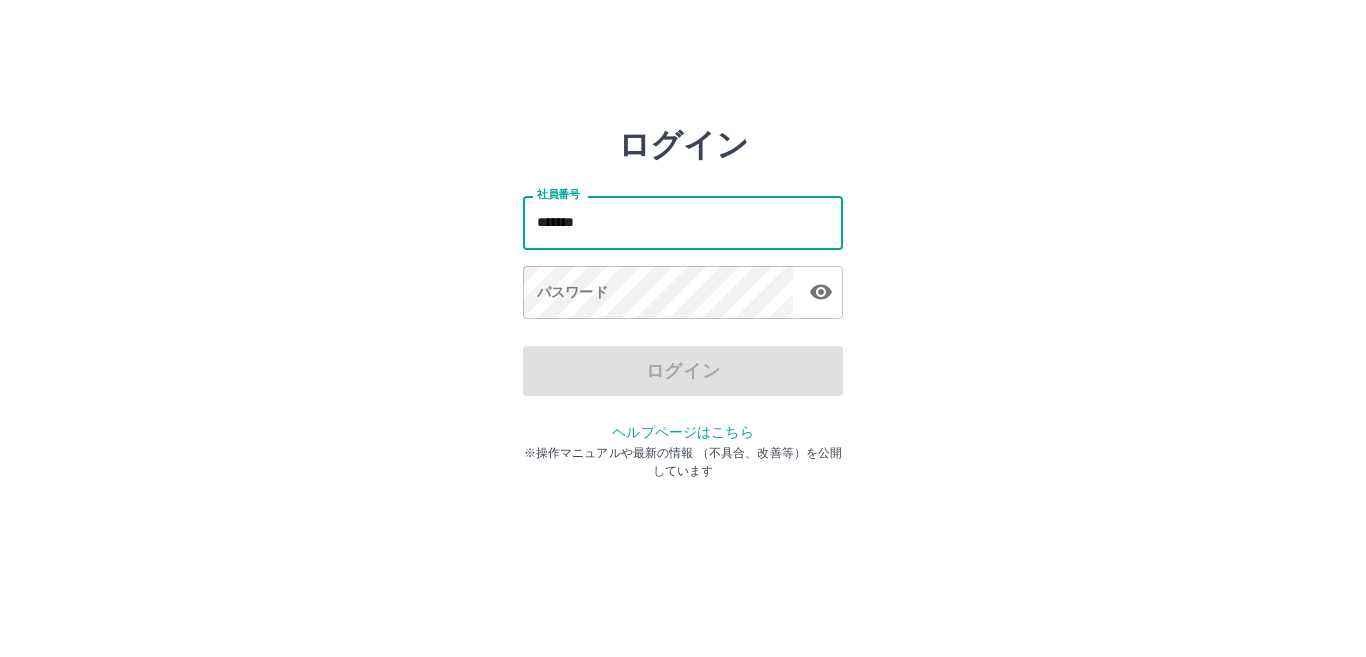 type on "*******" 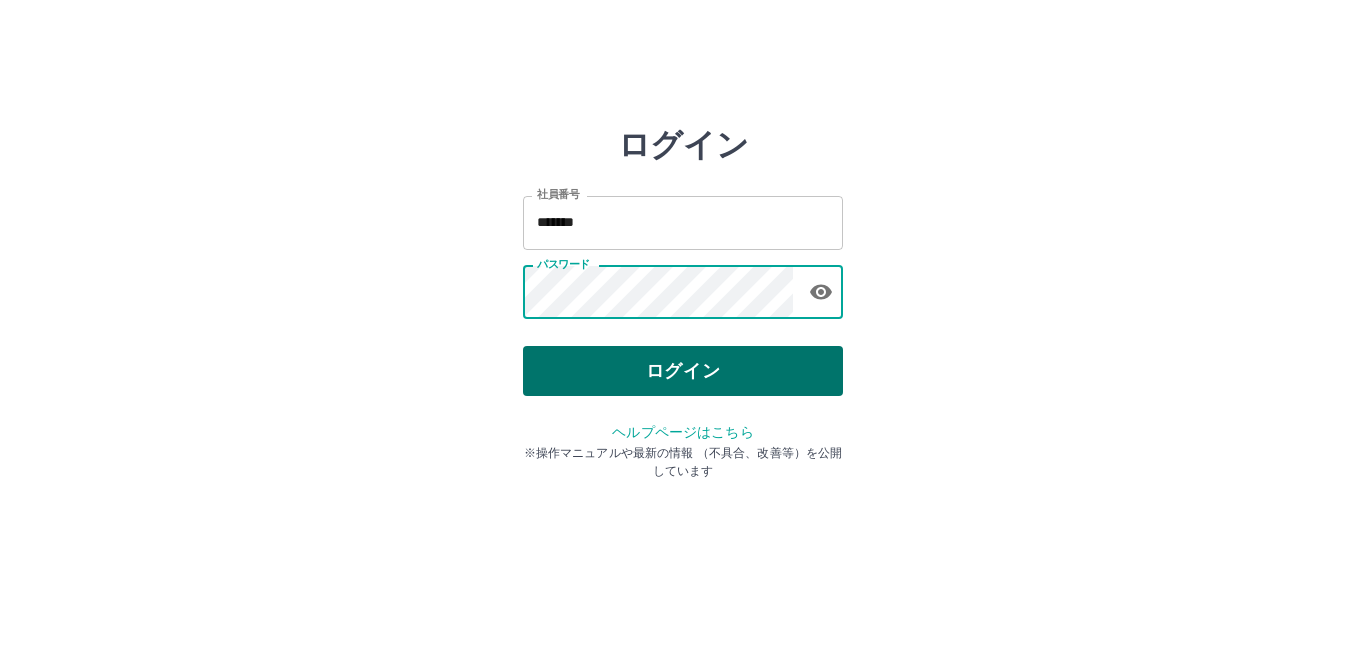 click on "ログイン" at bounding box center (683, 371) 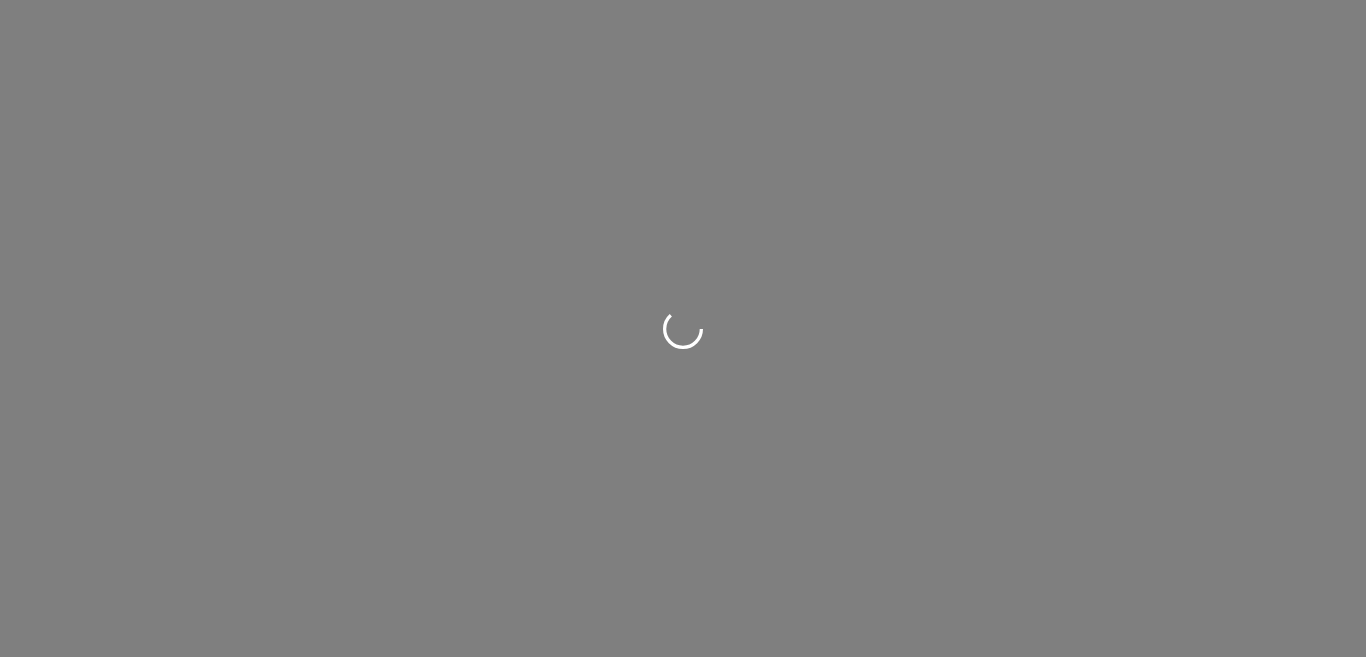 scroll, scrollTop: 0, scrollLeft: 0, axis: both 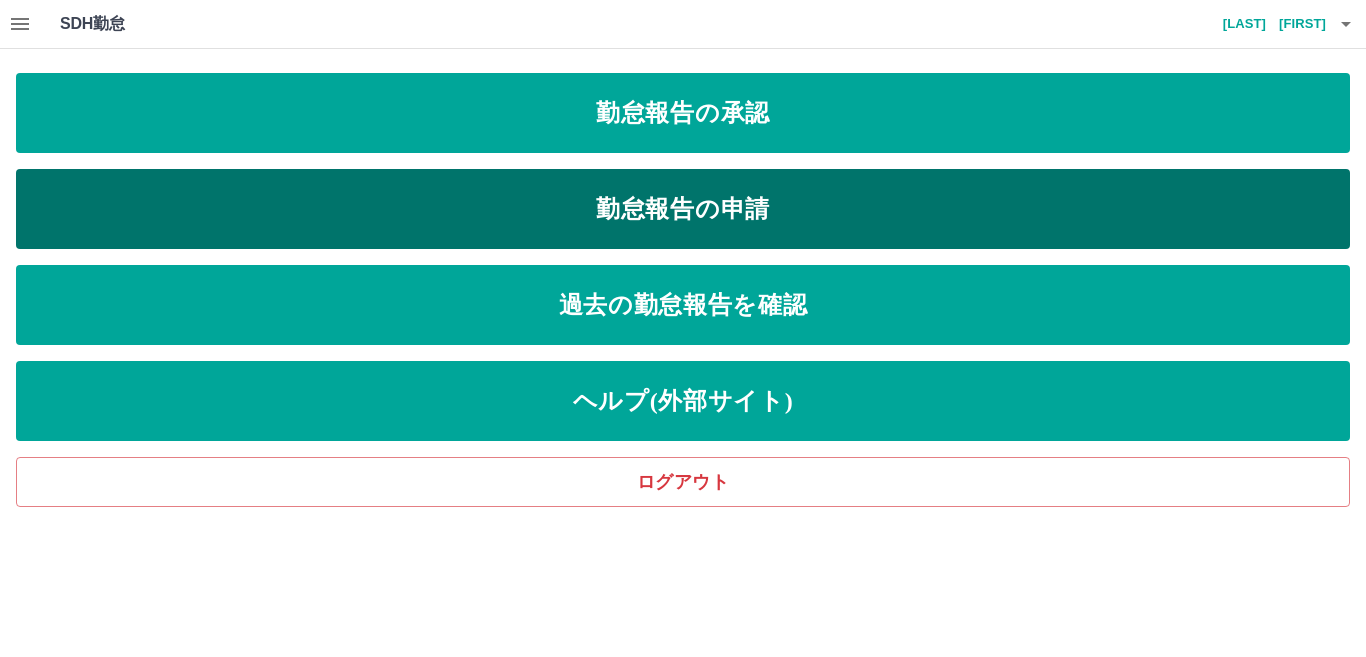 click on "勤怠報告の申請" at bounding box center [683, 209] 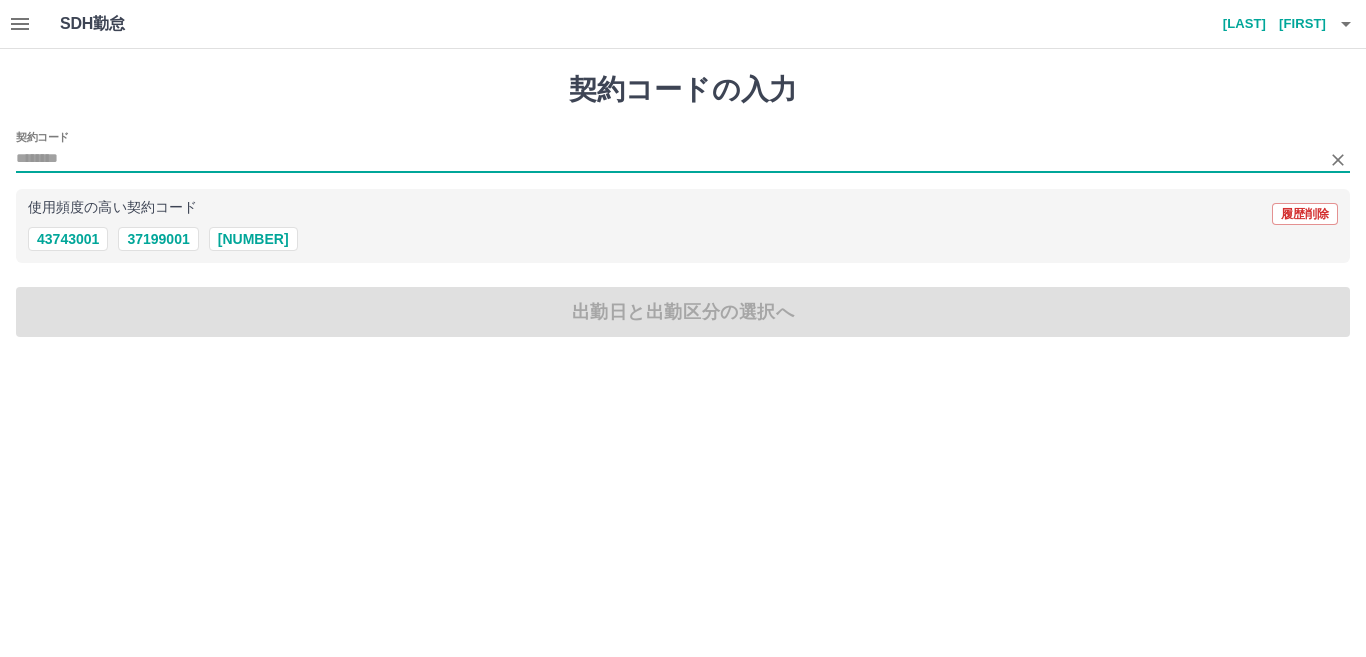 click on "契約コード" at bounding box center (668, 159) 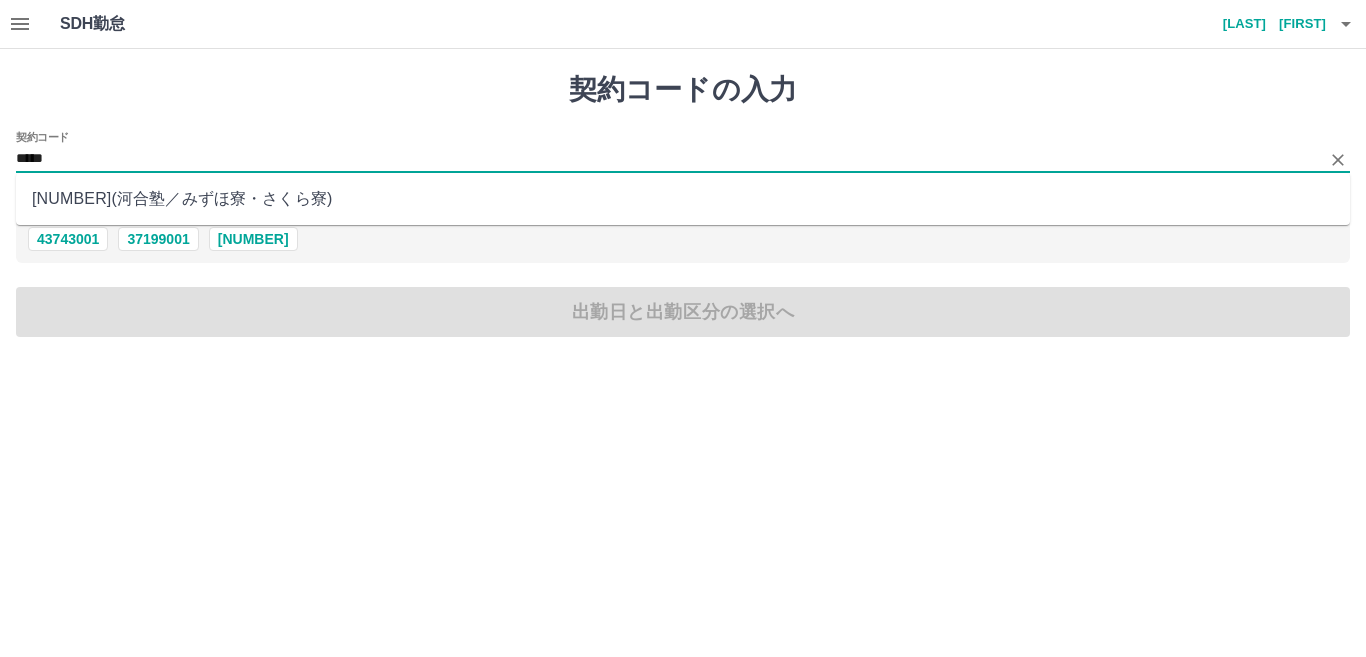 click on "[NUMBER]  ( 河合塾 ／ みずほ寮・さくら寮 )" at bounding box center (683, 199) 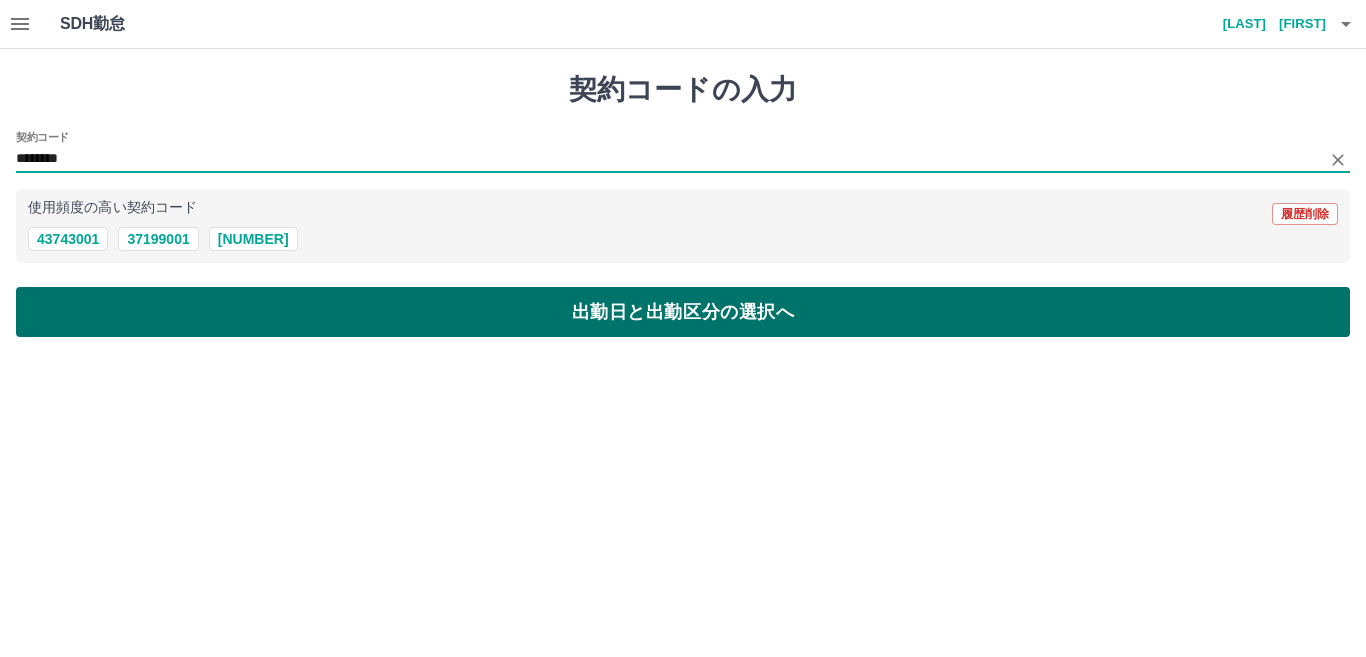 type on "********" 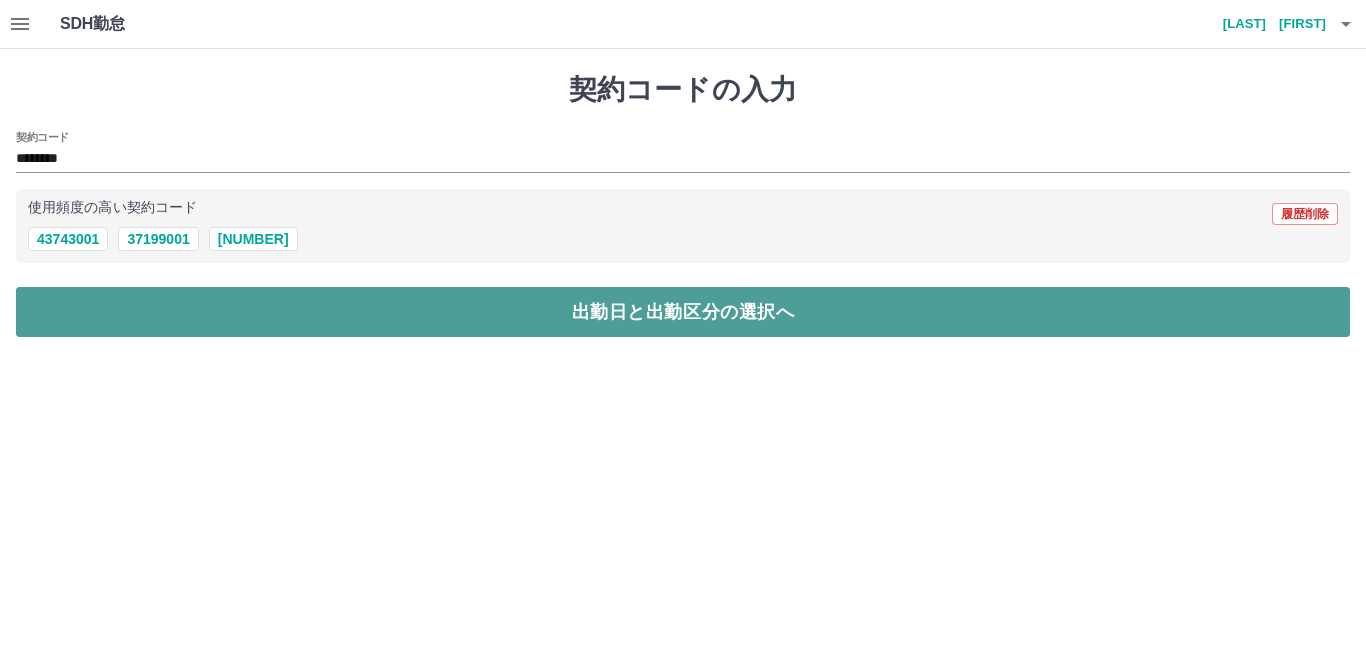 click on "出勤日と出勤区分の選択へ" at bounding box center [683, 312] 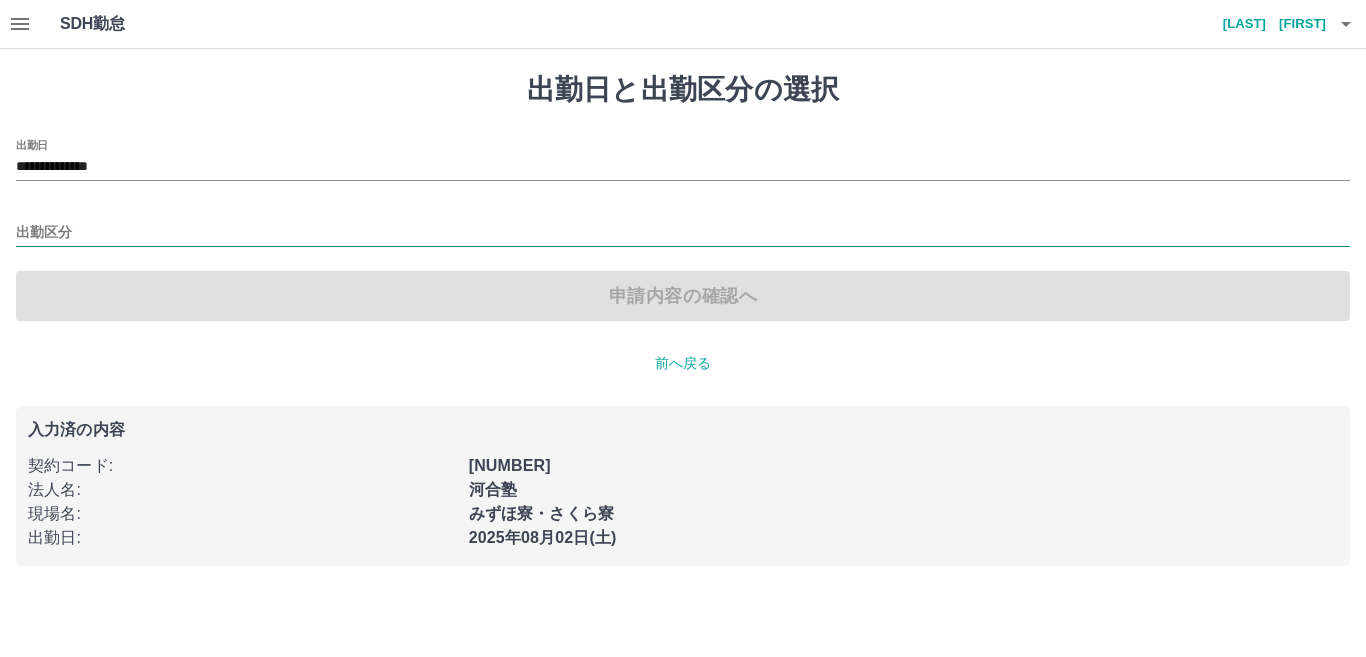 click on "出勤区分" at bounding box center [683, 233] 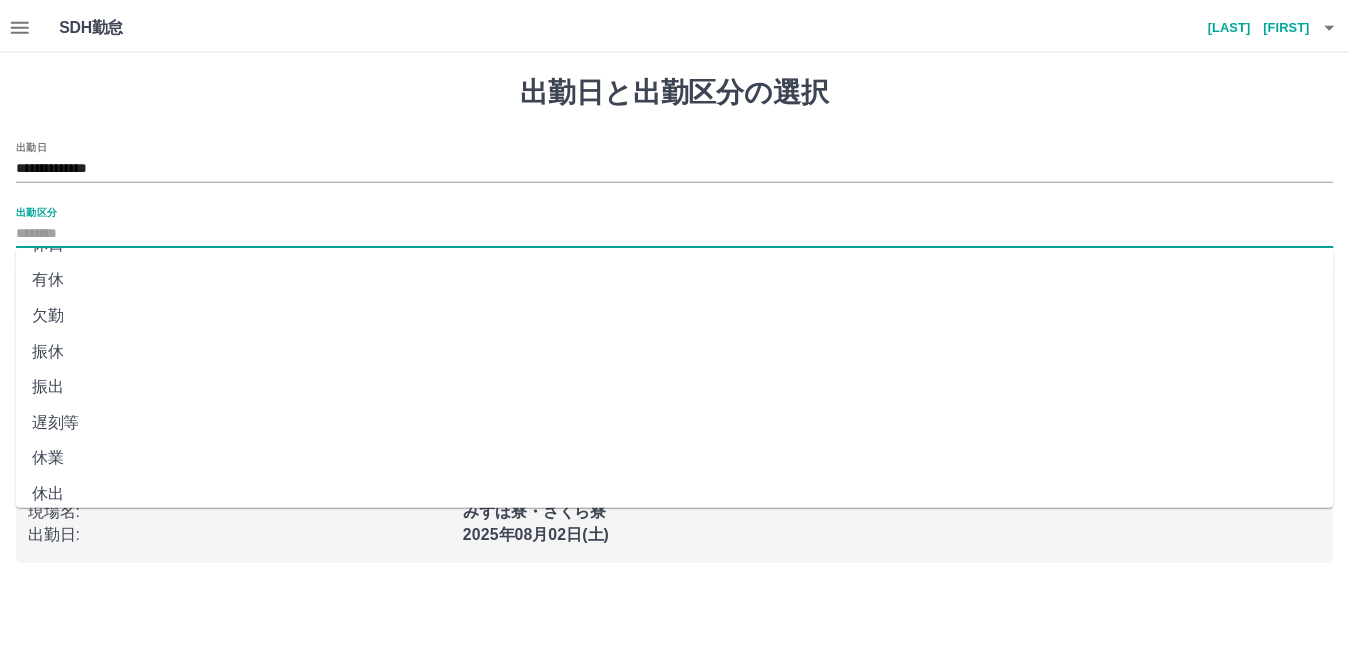 scroll, scrollTop: 100, scrollLeft: 0, axis: vertical 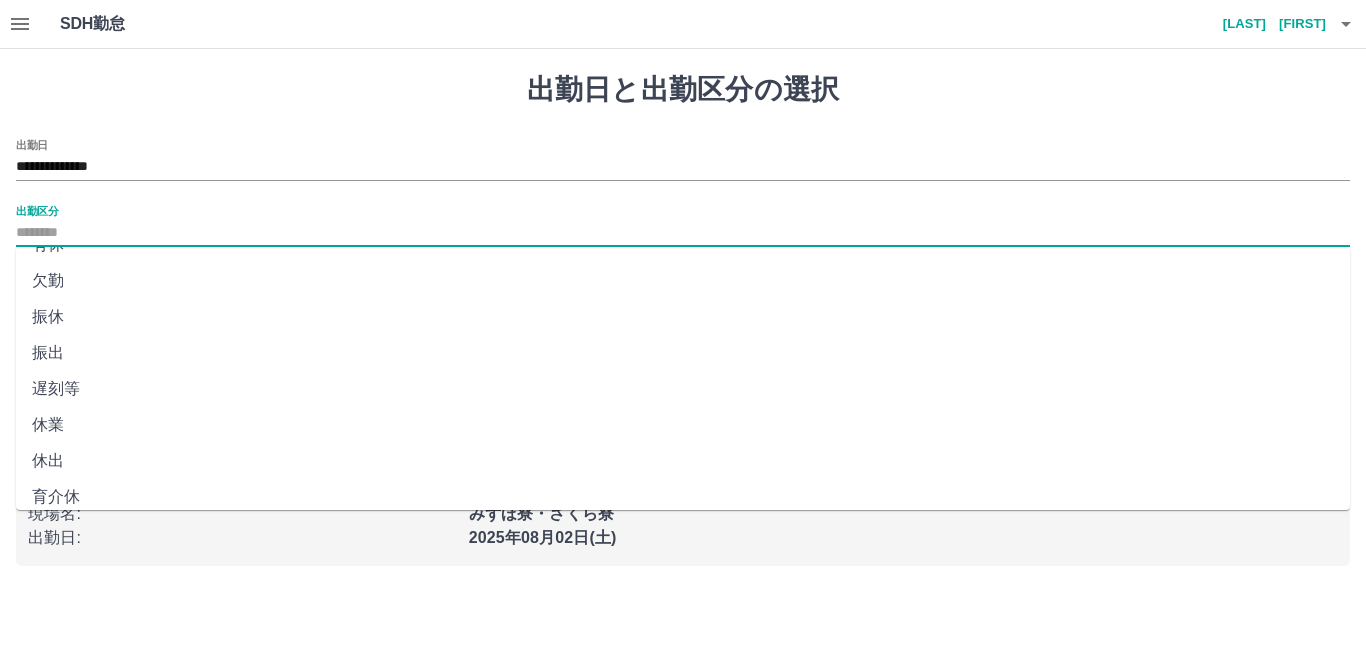 click on "休出" at bounding box center [683, 461] 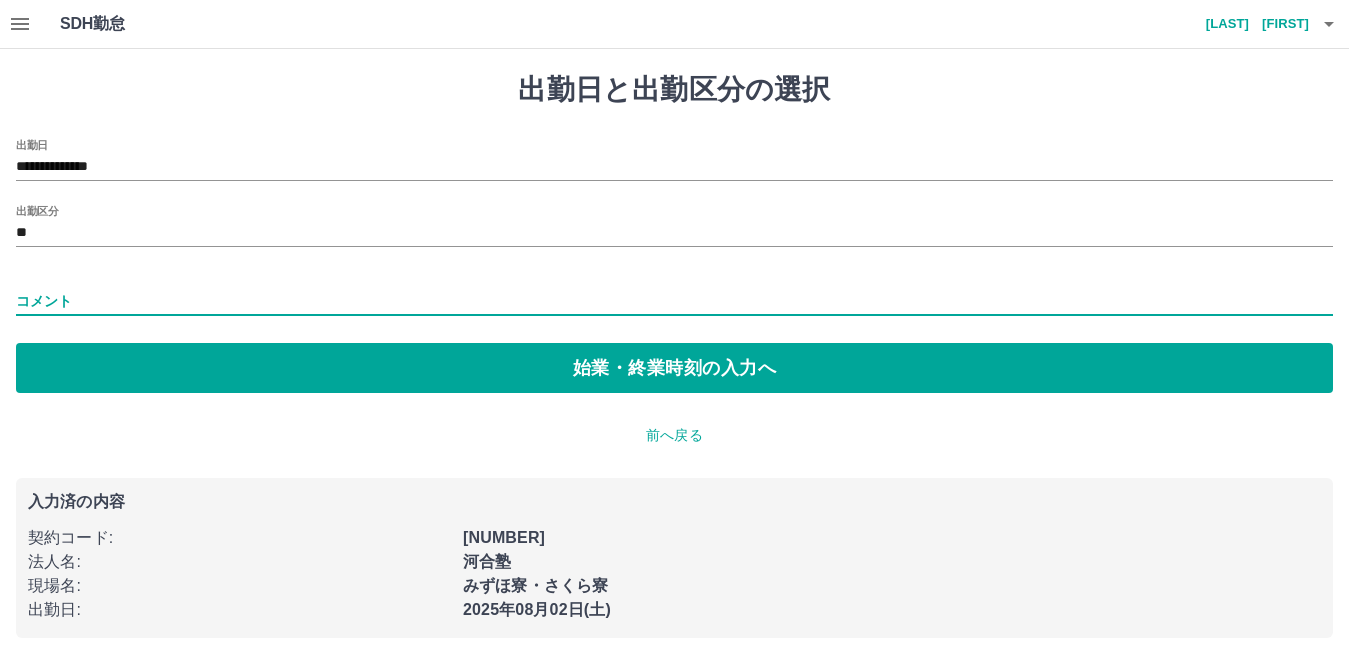 click on "コメント" at bounding box center (674, 301) 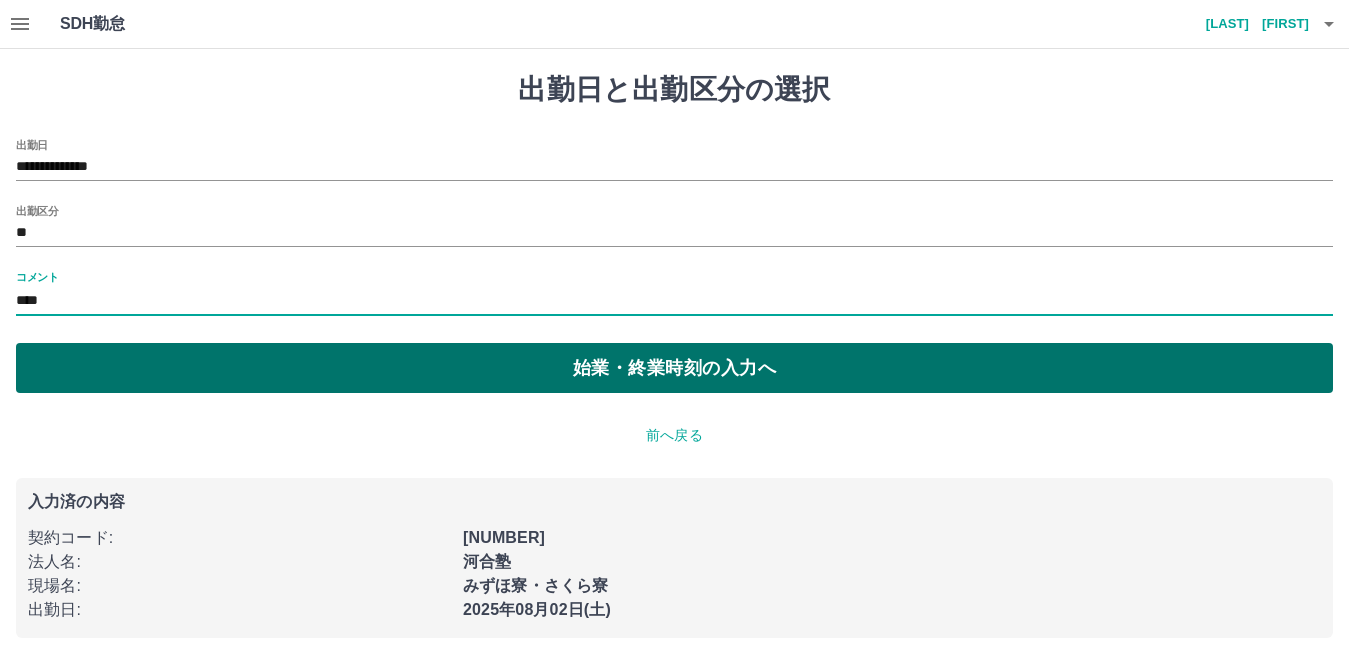 click on "始業・終業時刻の入力へ" at bounding box center [674, 368] 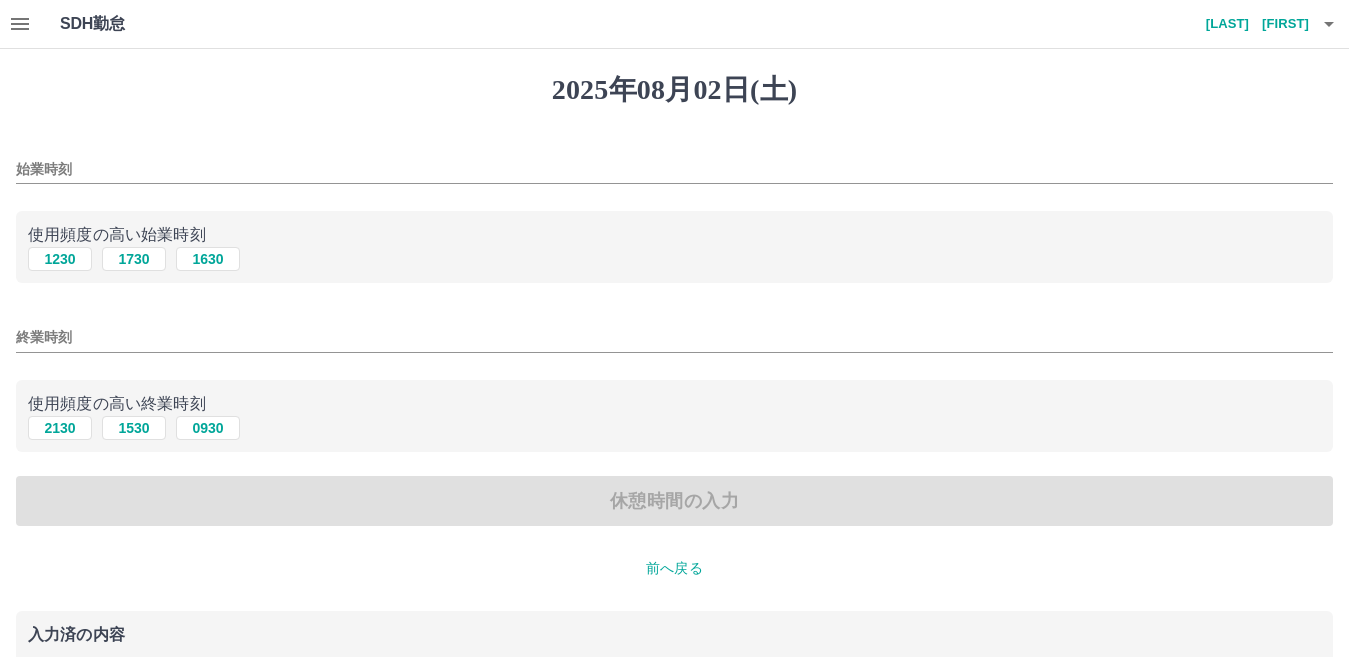 click on "始業時刻" at bounding box center [674, 169] 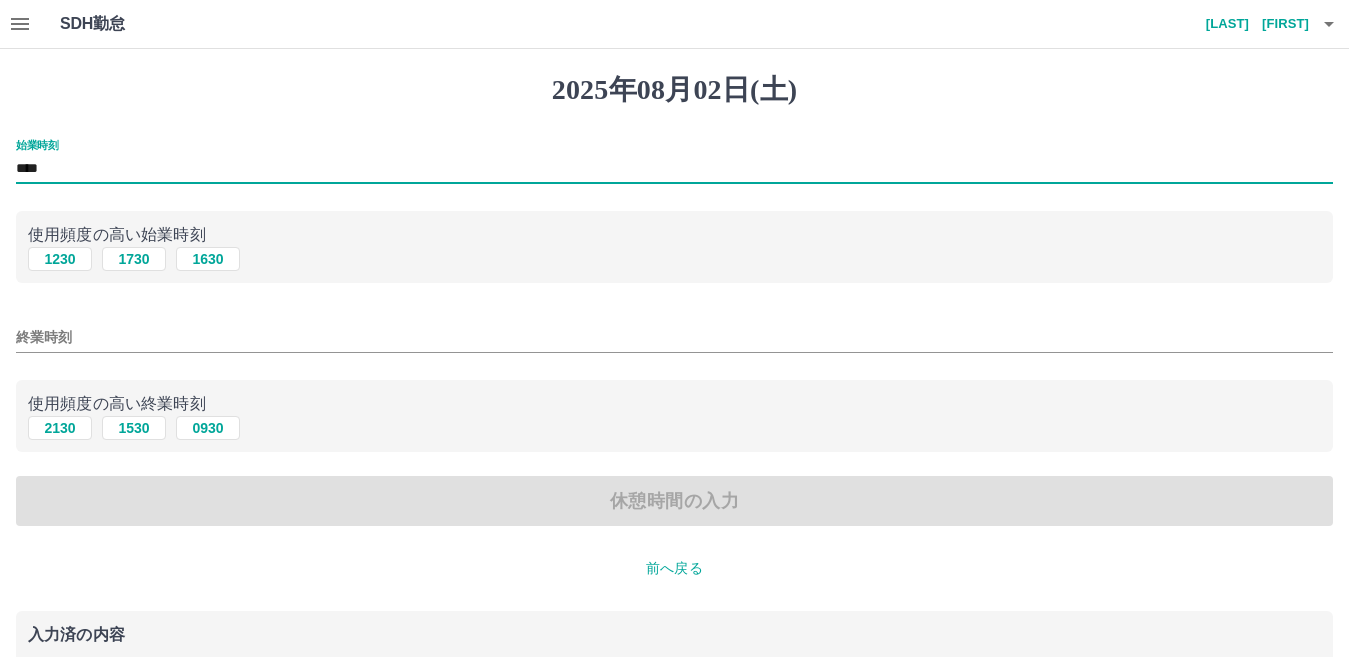 type on "****" 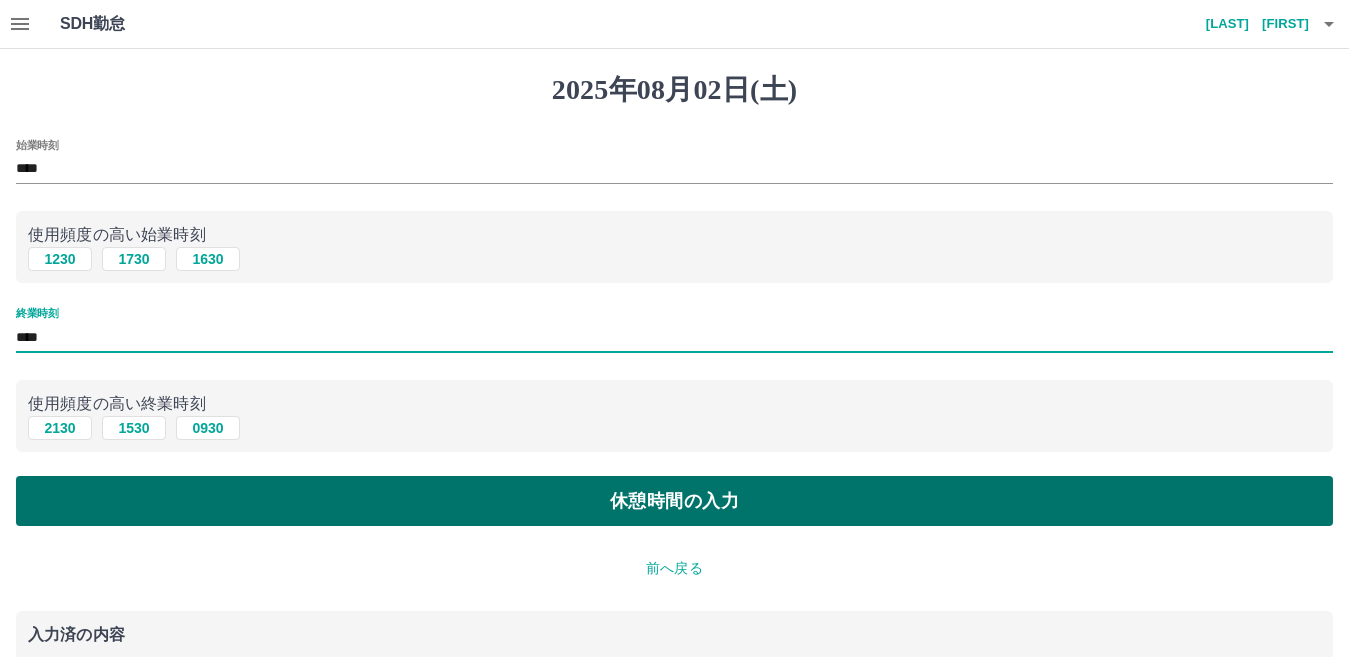 type on "****" 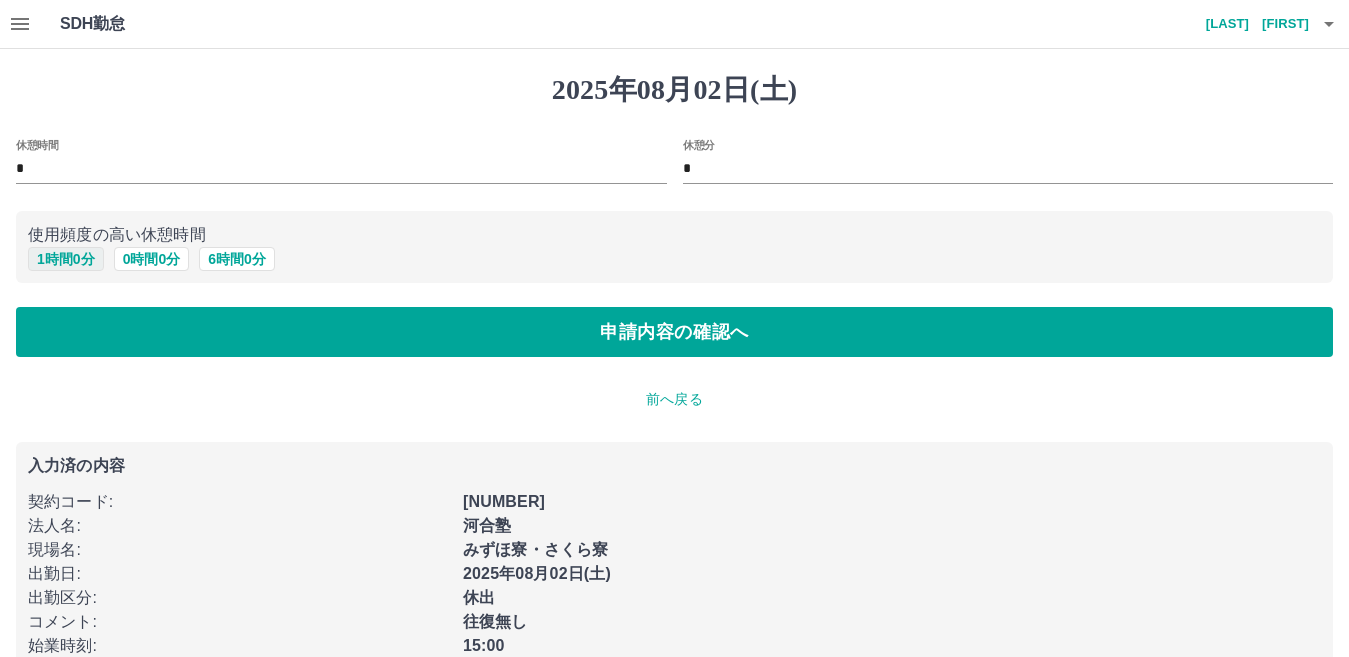 click on "1 時間 0 分" at bounding box center [66, 259] 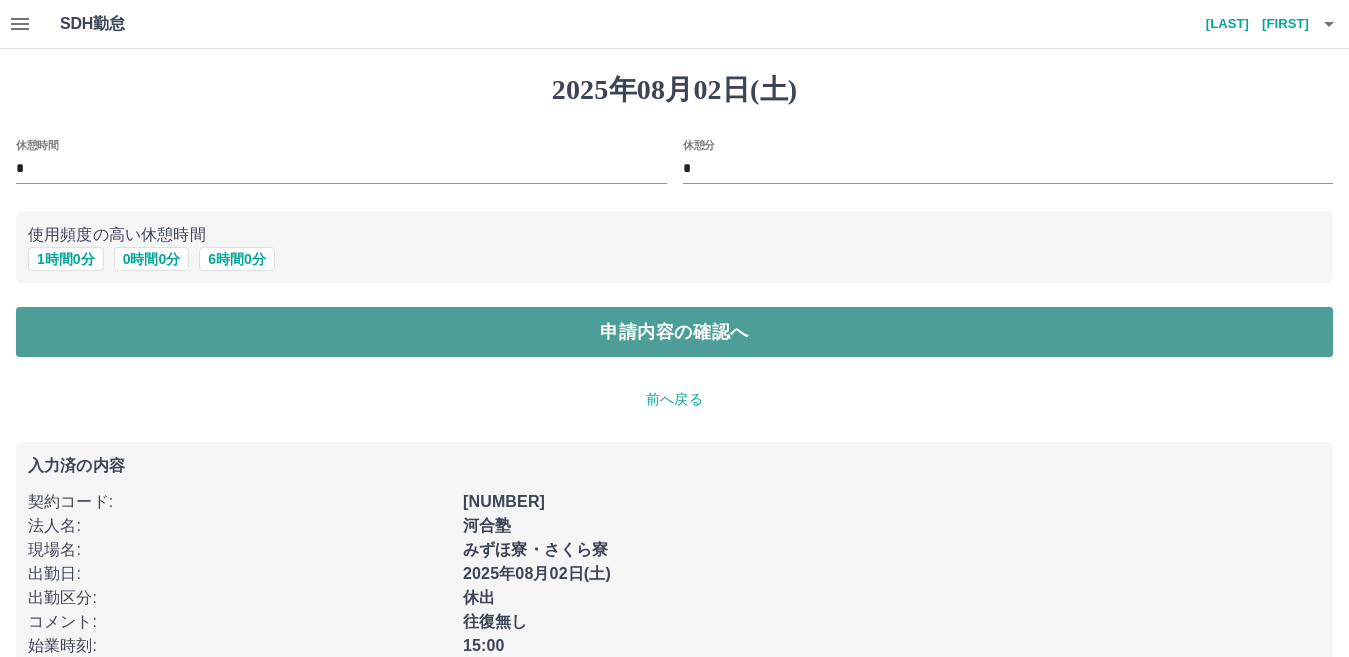 click on "申請内容の確認へ" at bounding box center (674, 332) 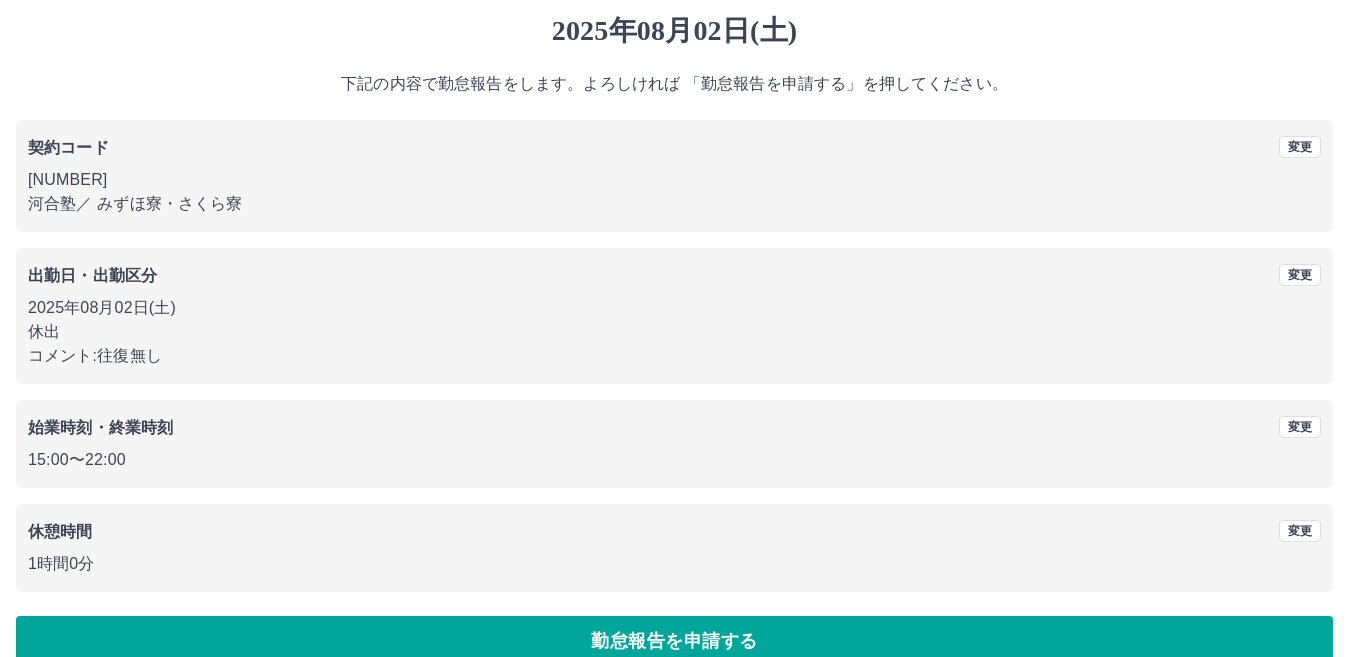 scroll, scrollTop: 92, scrollLeft: 0, axis: vertical 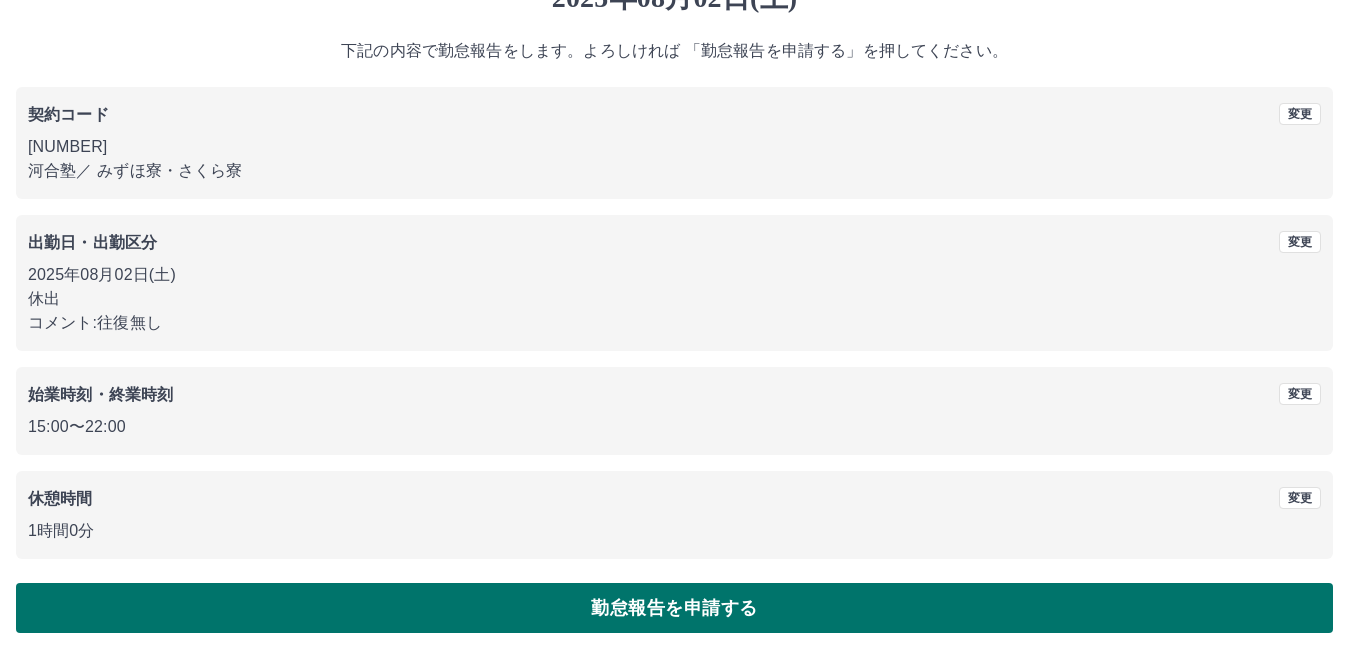 click on "勤怠報告を申請する" at bounding box center [674, 608] 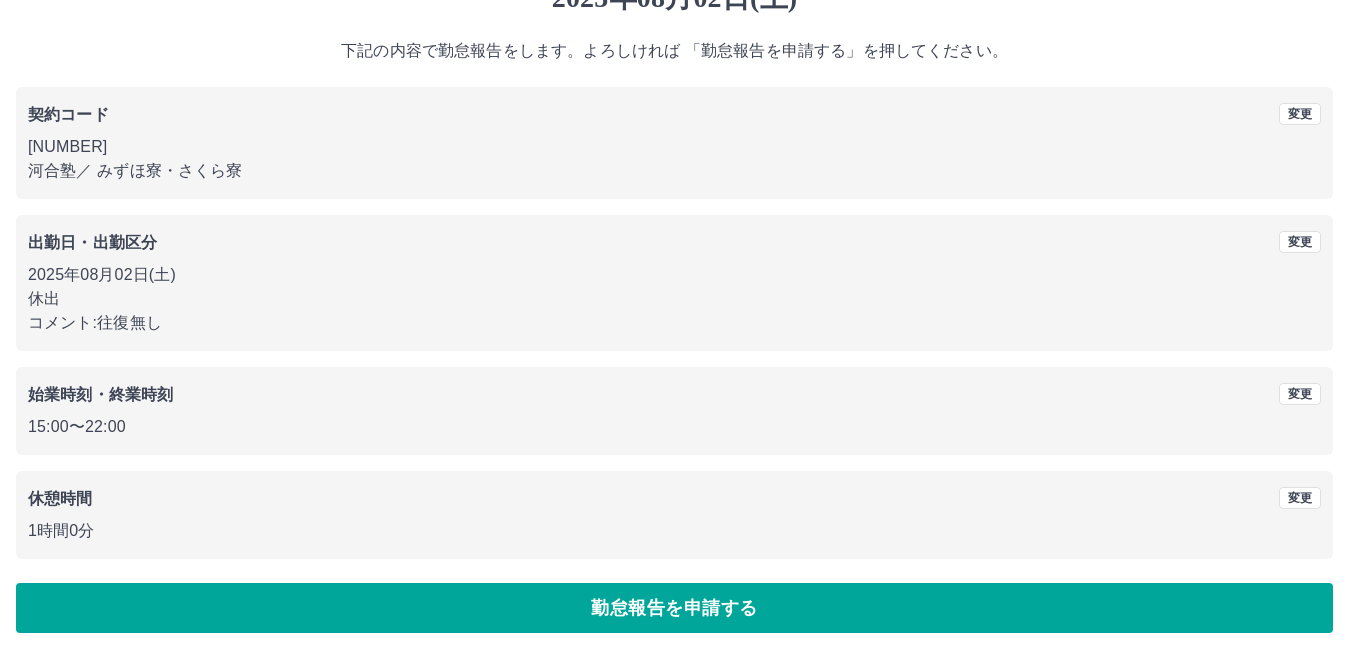 scroll, scrollTop: 0, scrollLeft: 0, axis: both 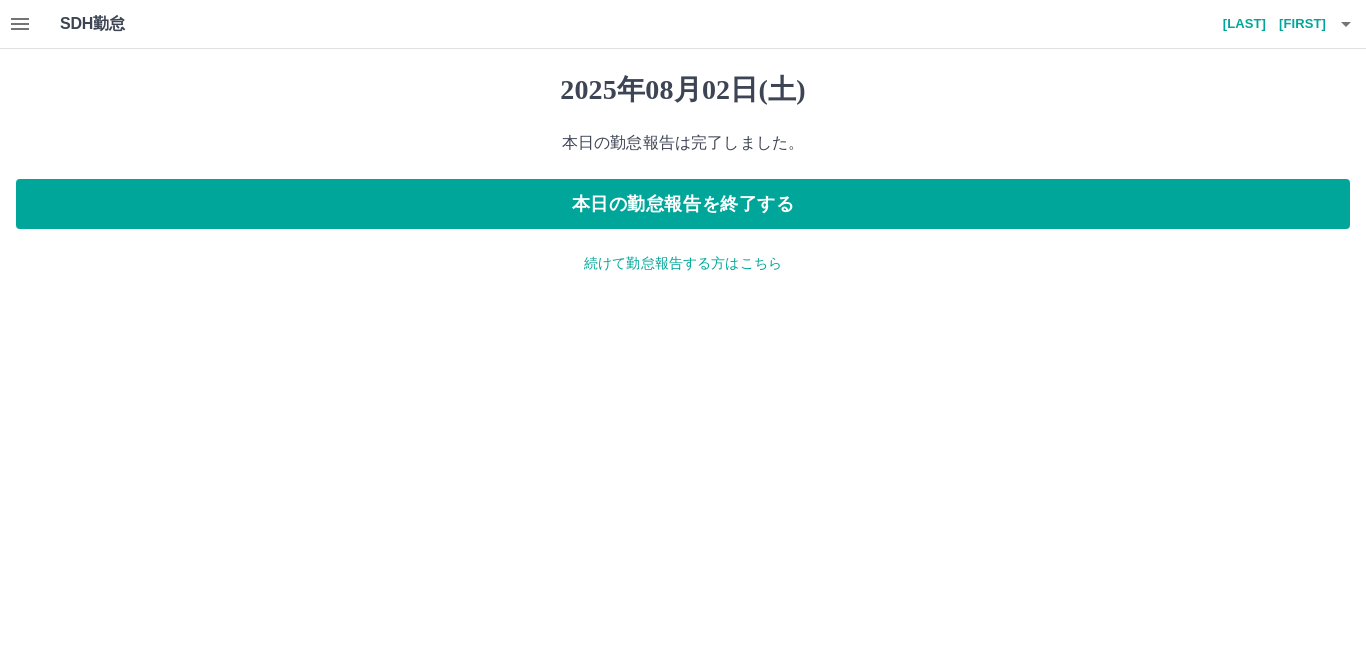 click on "続けて勤怠報告する方はこちら" at bounding box center (683, 263) 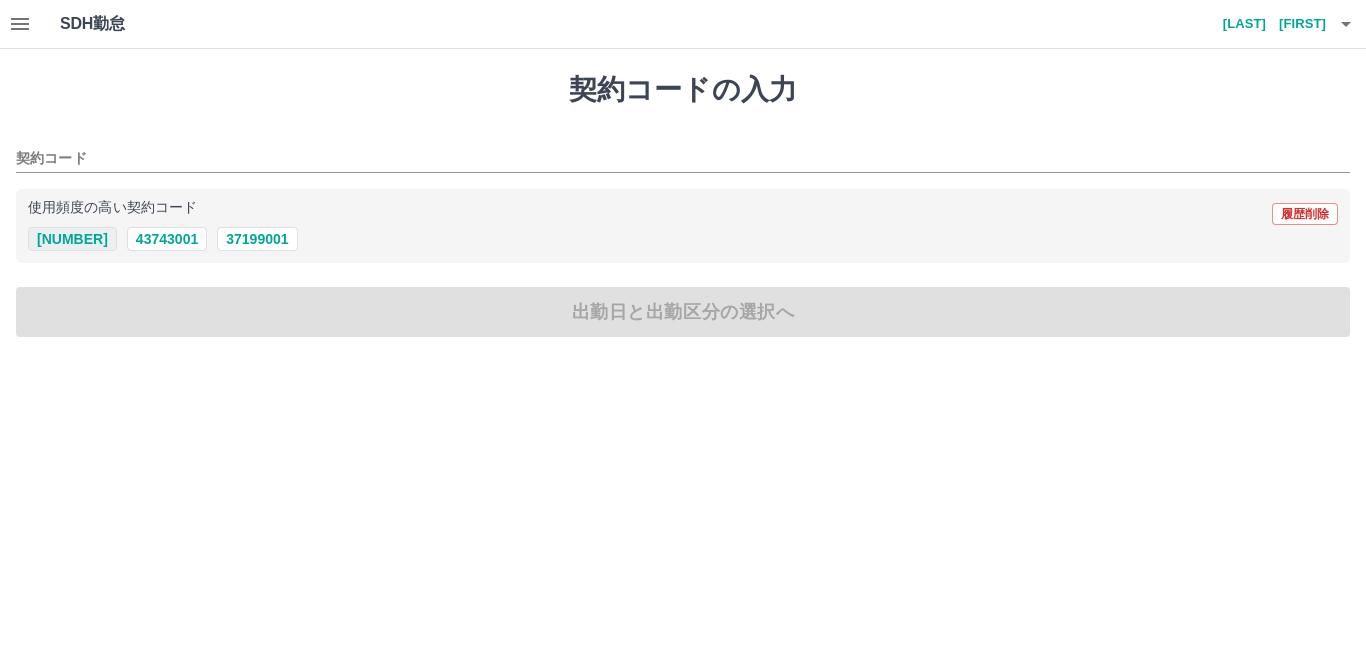 click on "[NUMBER]" at bounding box center [72, 239] 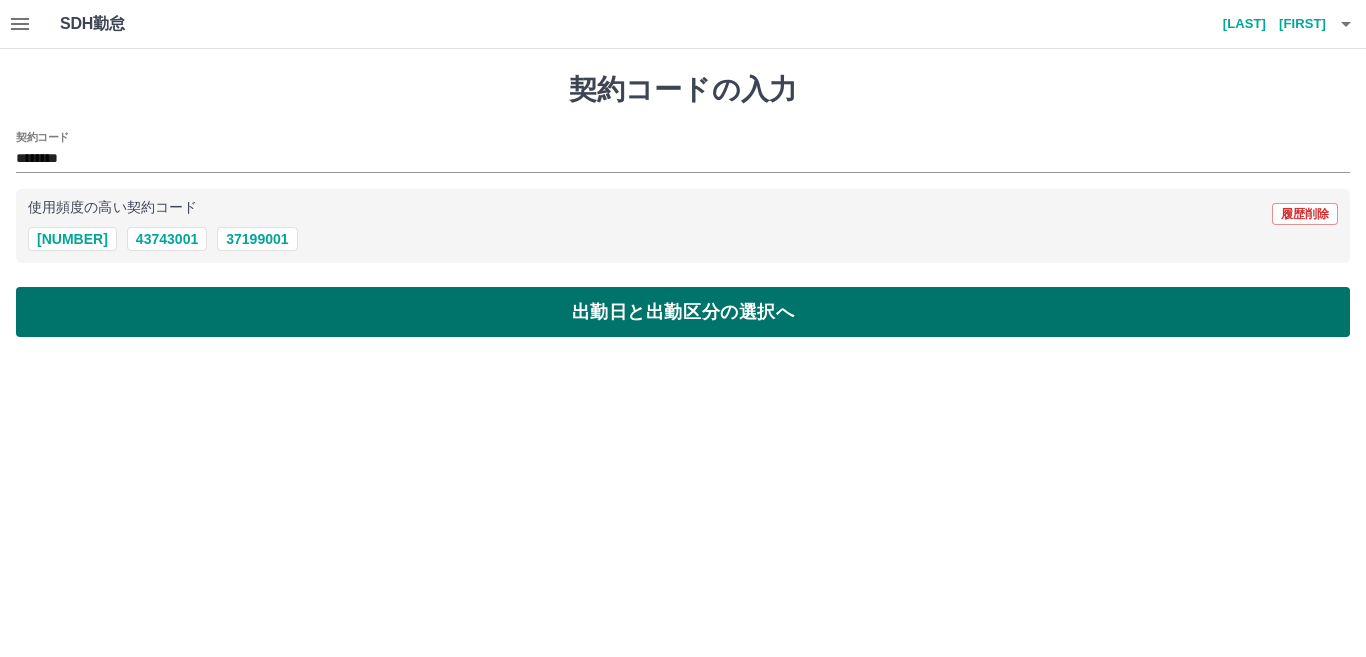 click on "出勤日と出勤区分の選択へ" at bounding box center [683, 312] 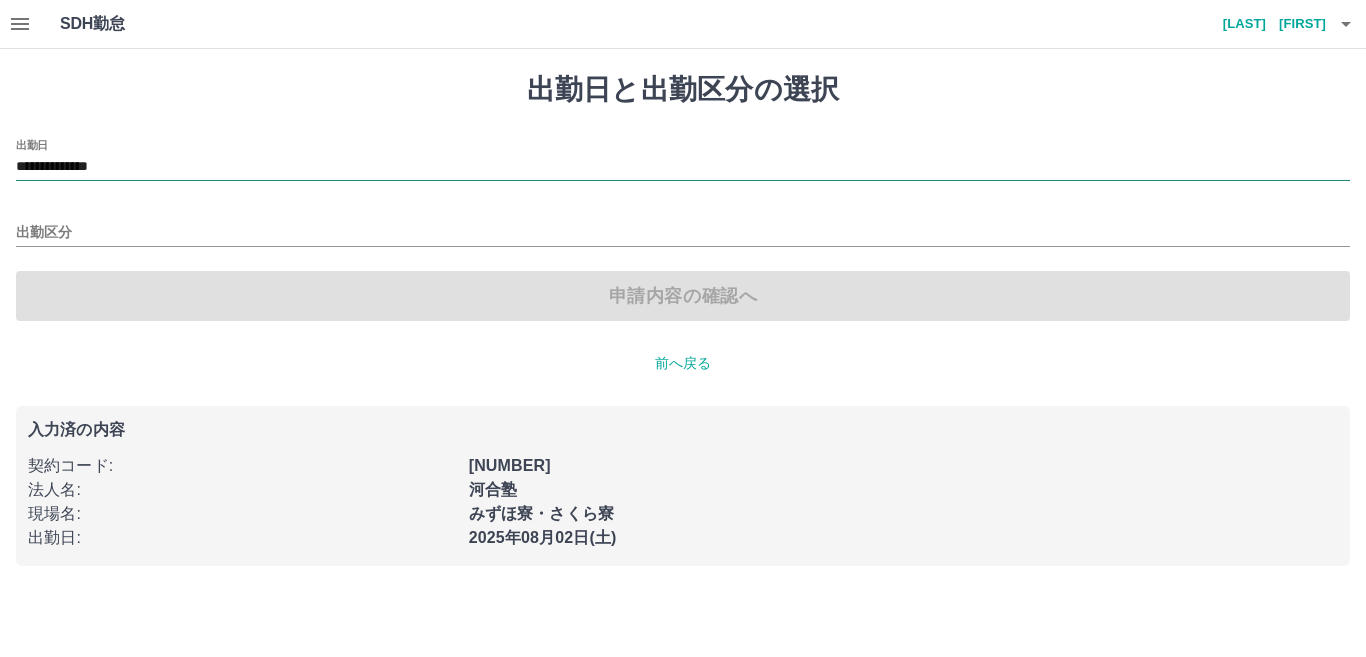 click on "**********" at bounding box center (683, 167) 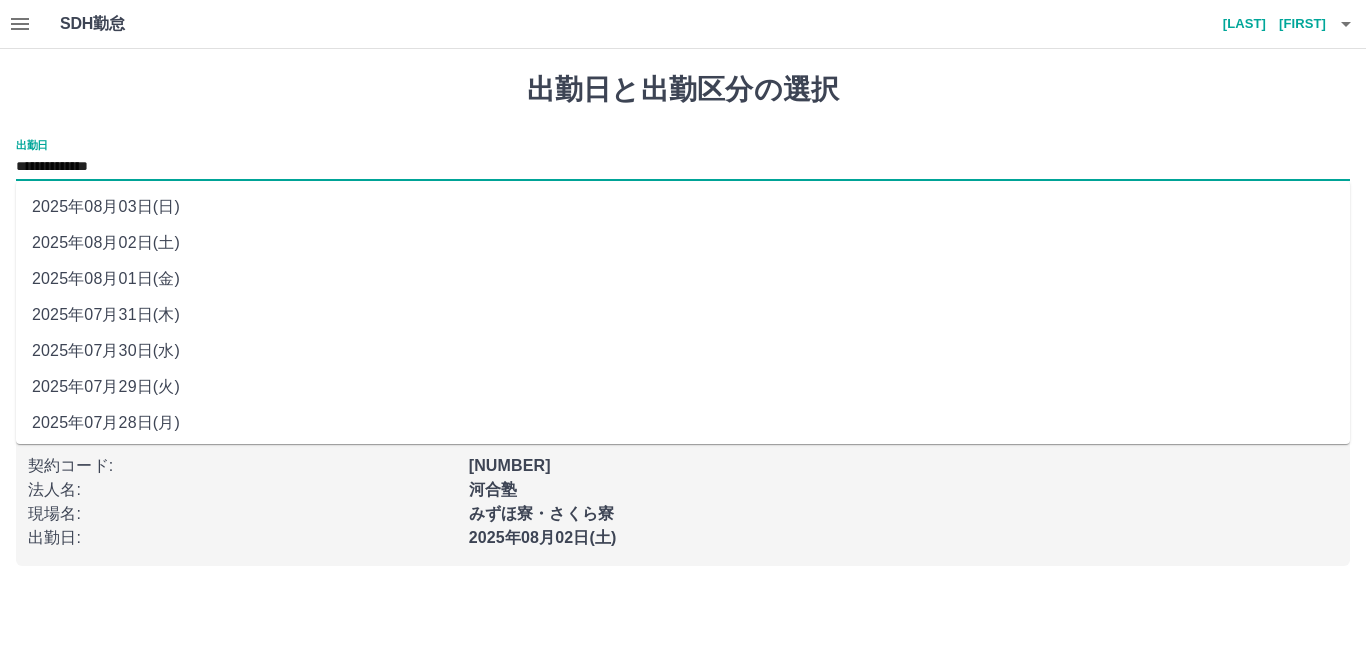 click on "2025年08月01日(金)" at bounding box center (683, 279) 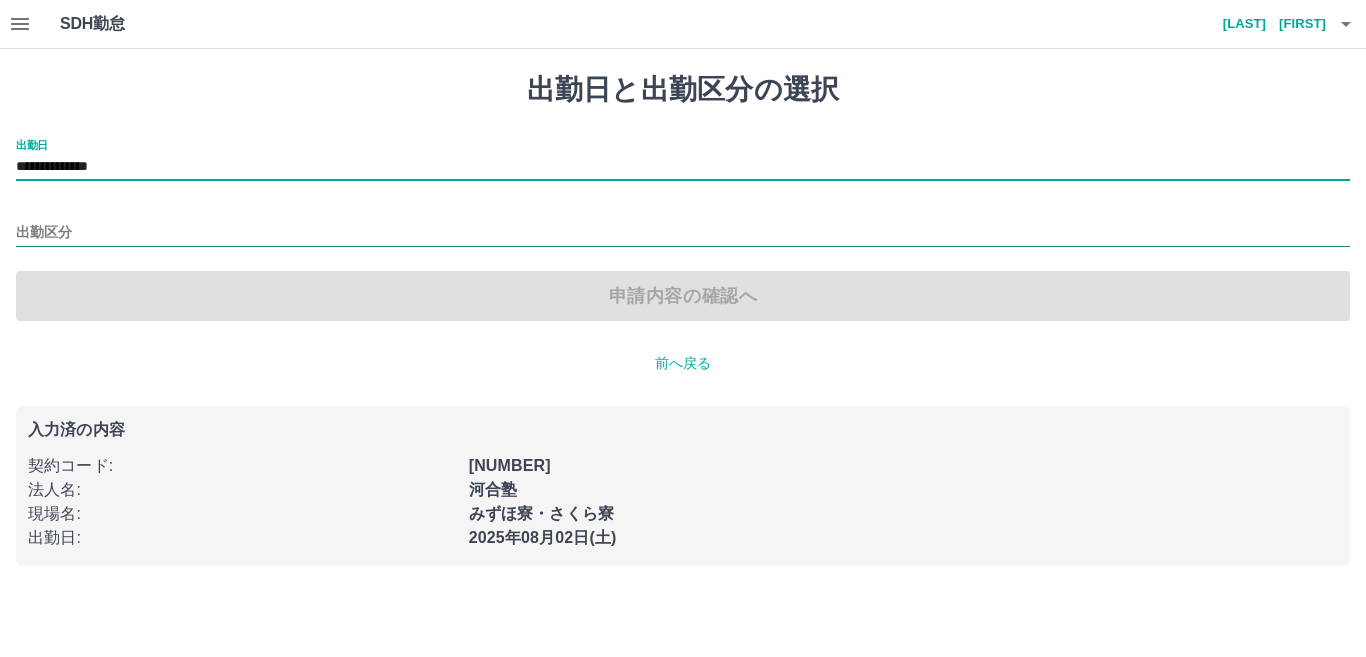 click on "出勤区分" at bounding box center [683, 233] 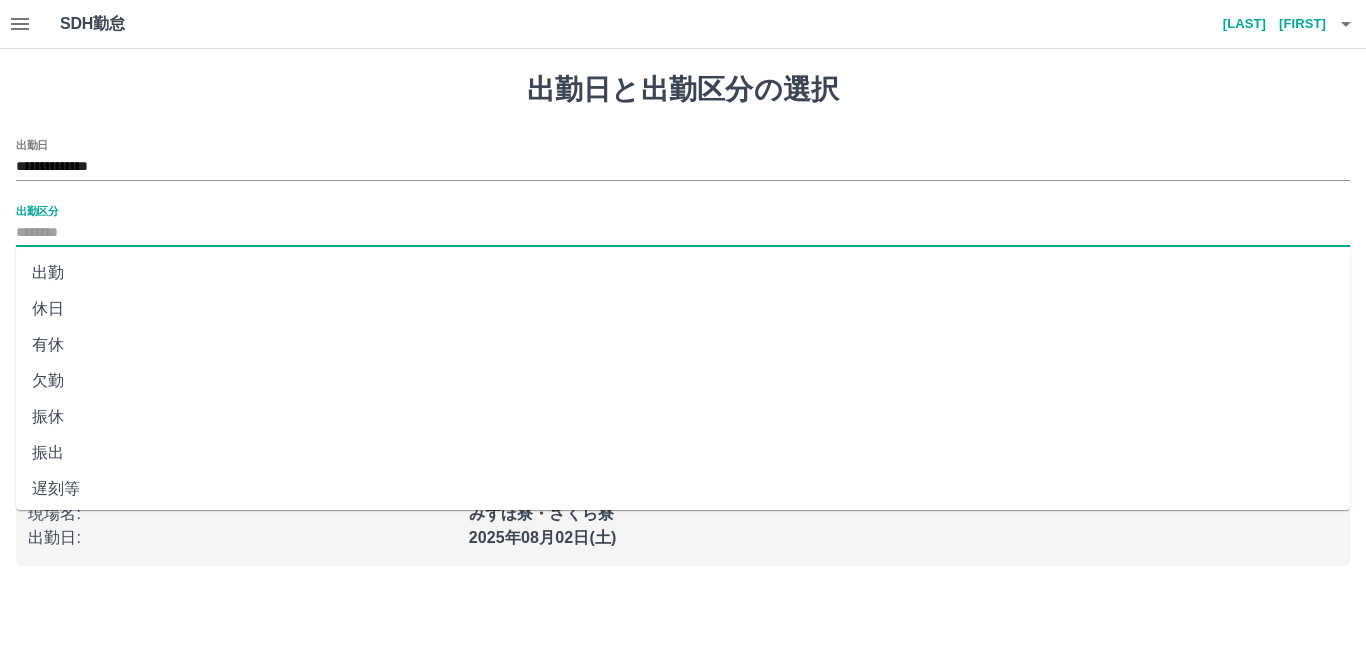 click on "出勤" at bounding box center [683, 273] 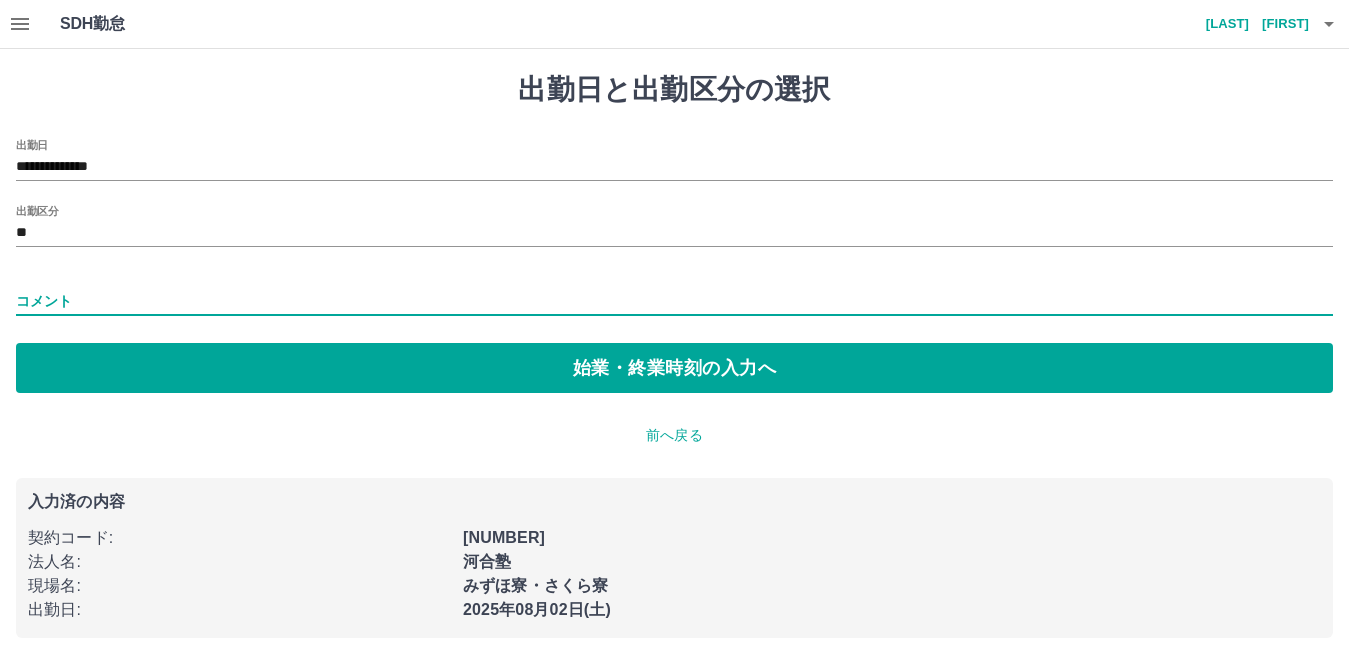 click on "コメント" at bounding box center [674, 301] 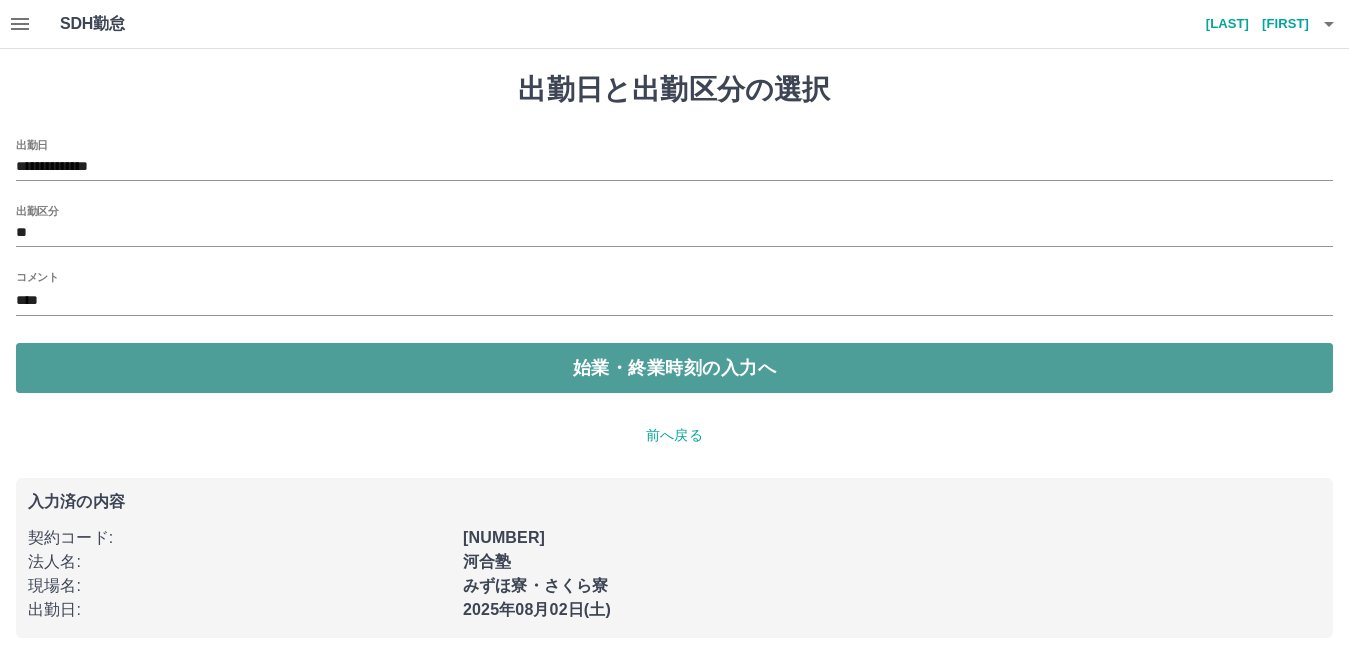 click on "始業・終業時刻の入力へ" at bounding box center (674, 368) 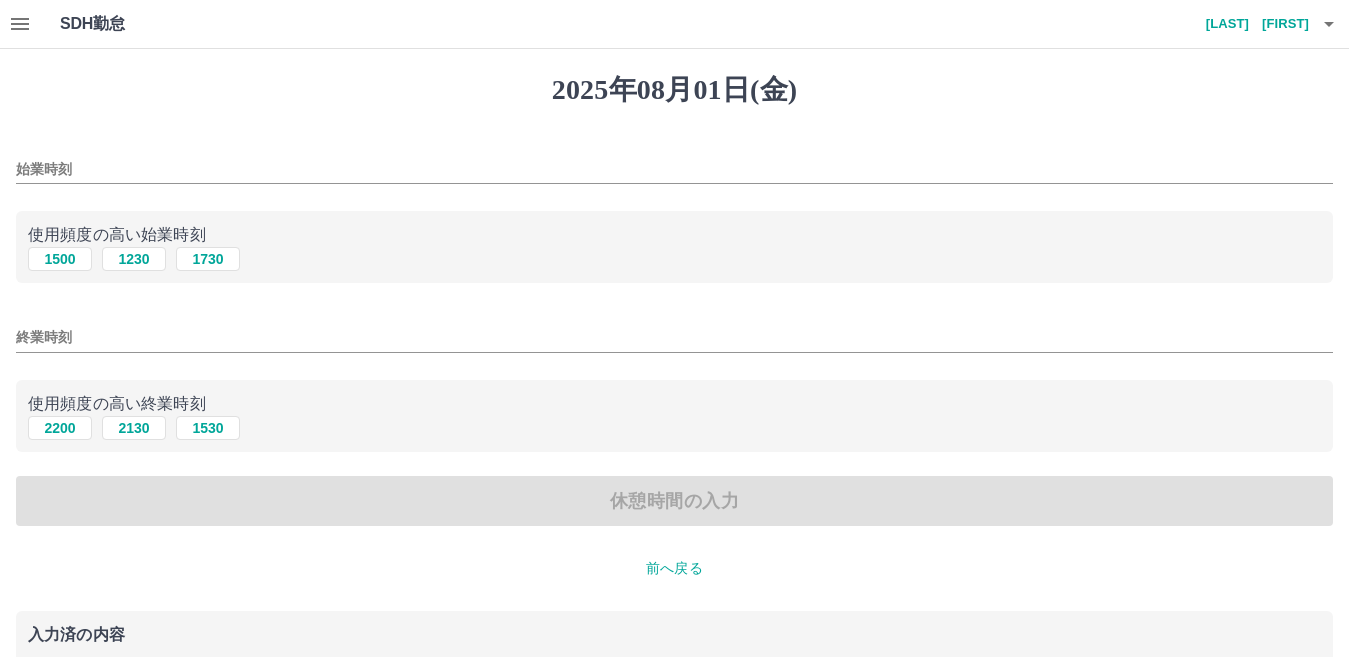 click on "始業時刻" at bounding box center (674, 169) 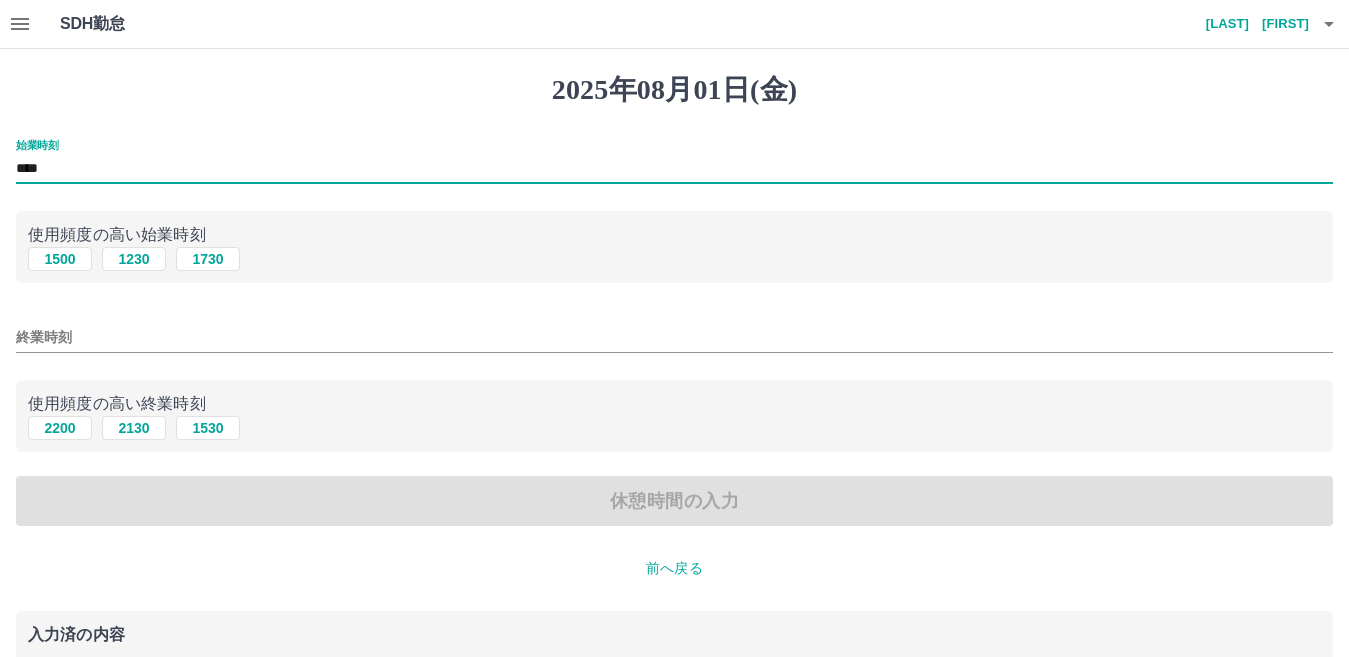 type on "****" 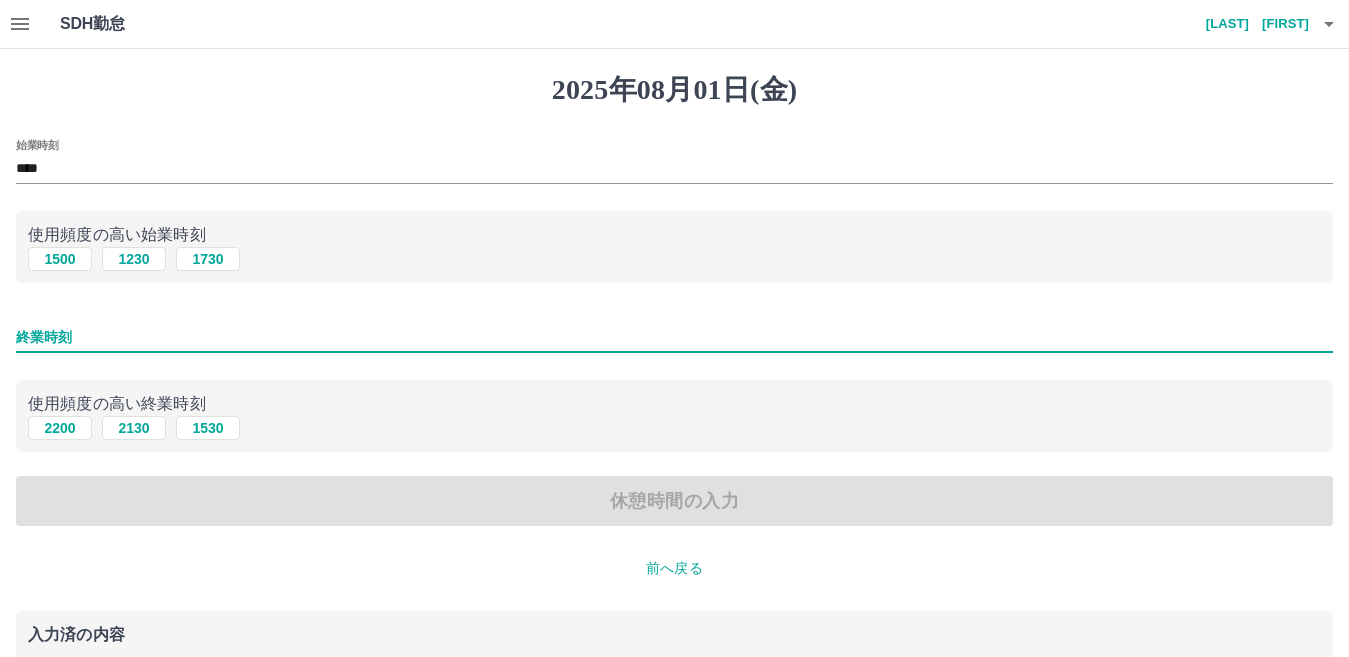 drag, startPoint x: 63, startPoint y: 339, endPoint x: 75, endPoint y: 330, distance: 15 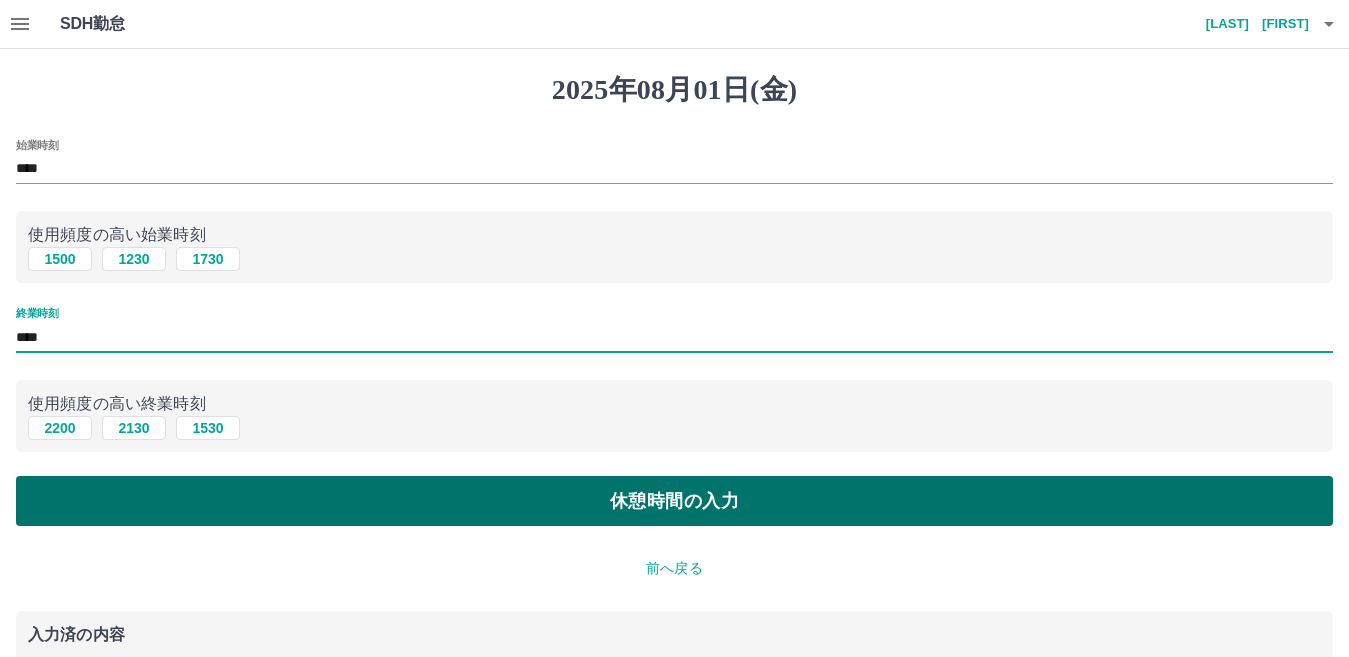 type on "****" 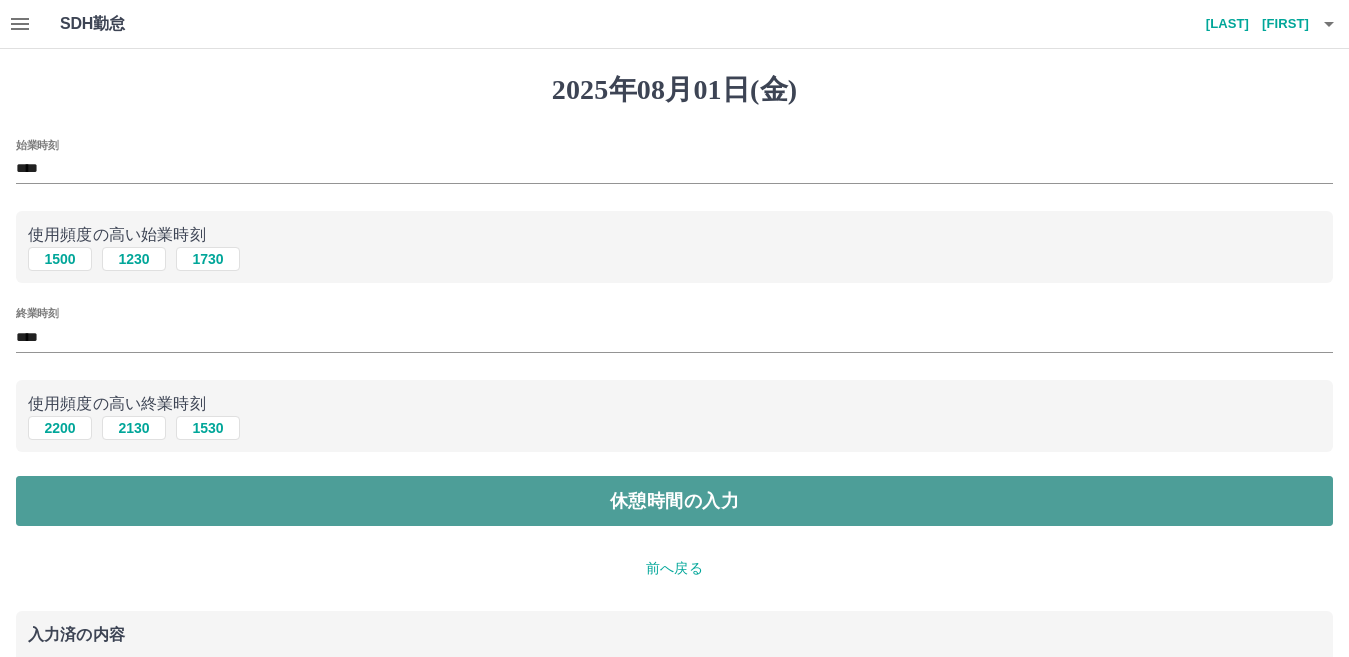 click on "休憩時間の入力" at bounding box center [674, 501] 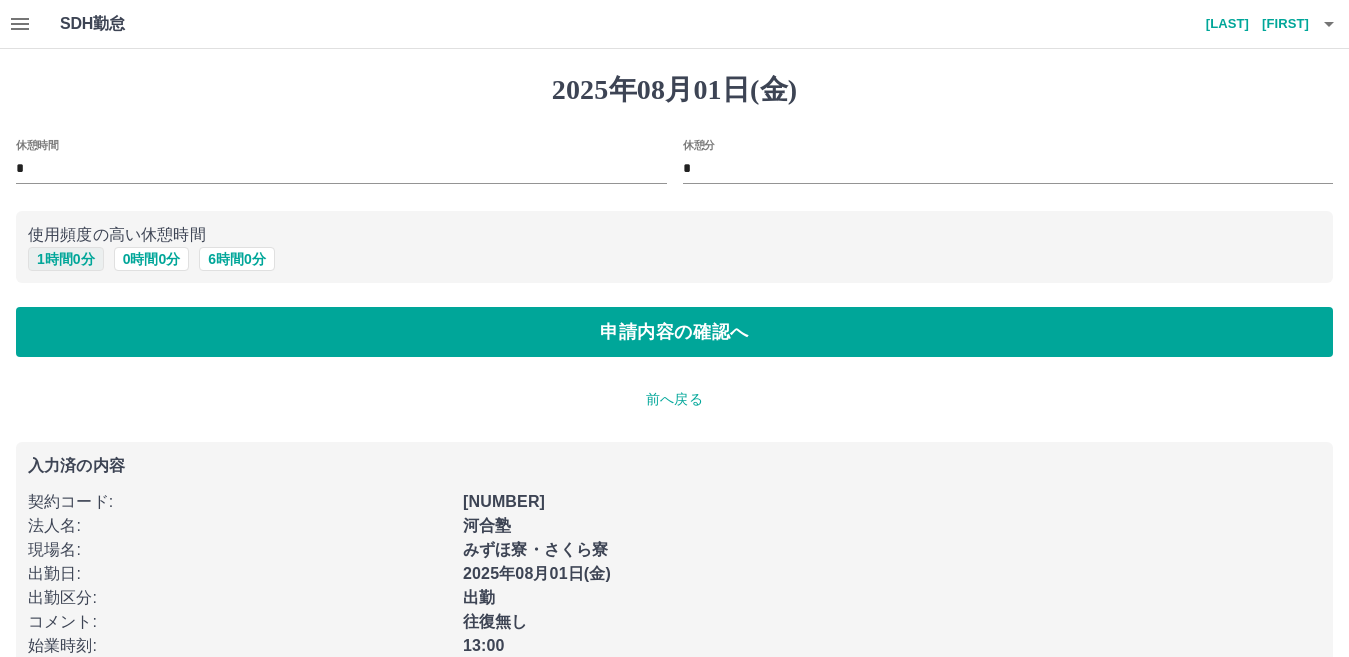 click on "1 時間 0 分" at bounding box center (66, 259) 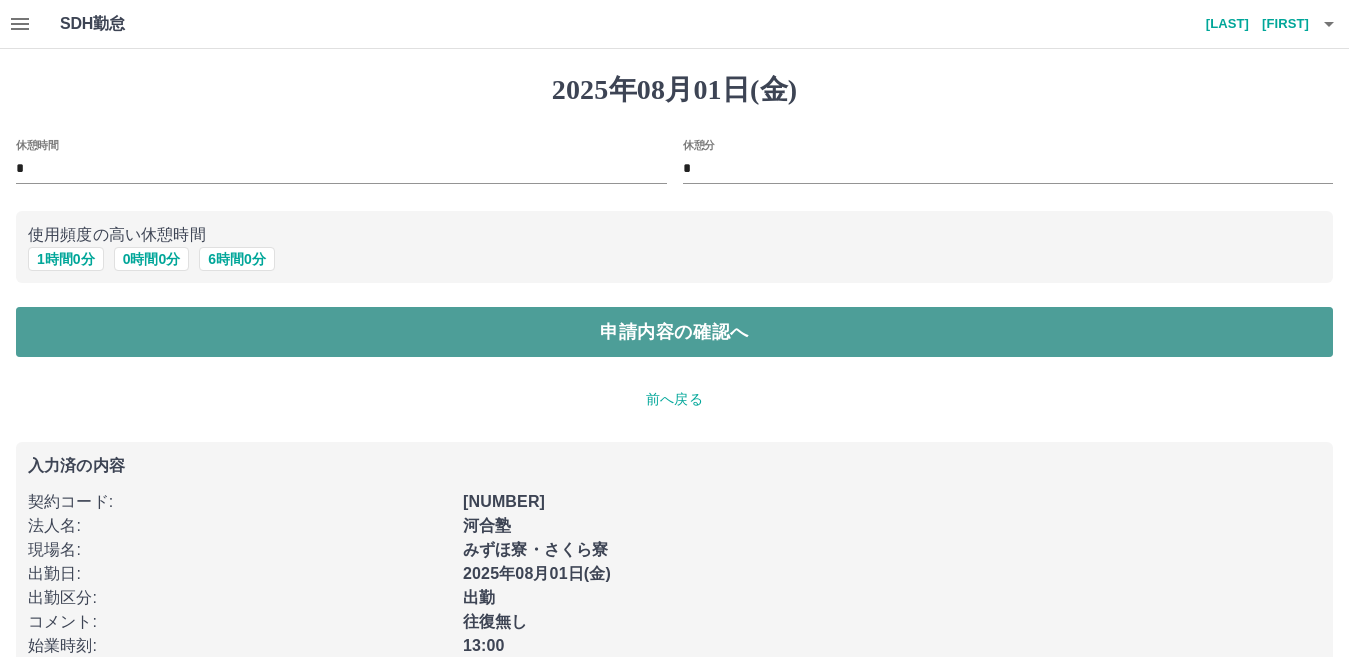 click on "申請内容の確認へ" at bounding box center [674, 332] 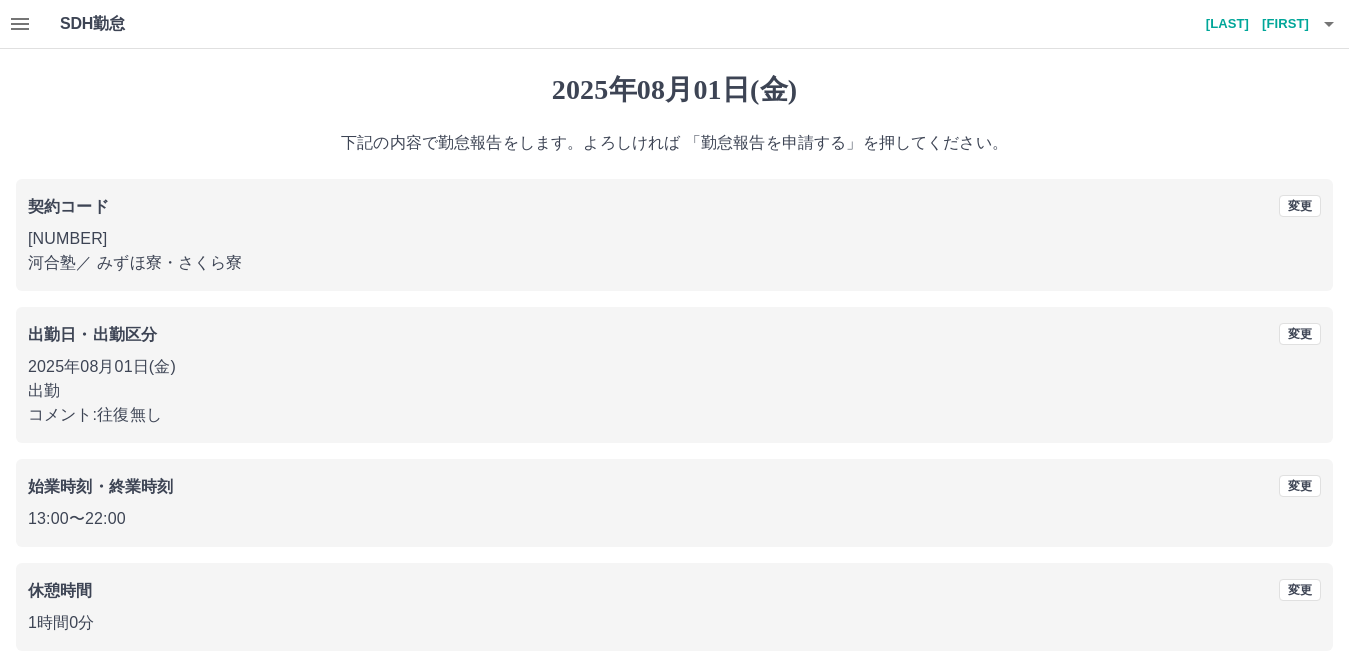 scroll, scrollTop: 92, scrollLeft: 0, axis: vertical 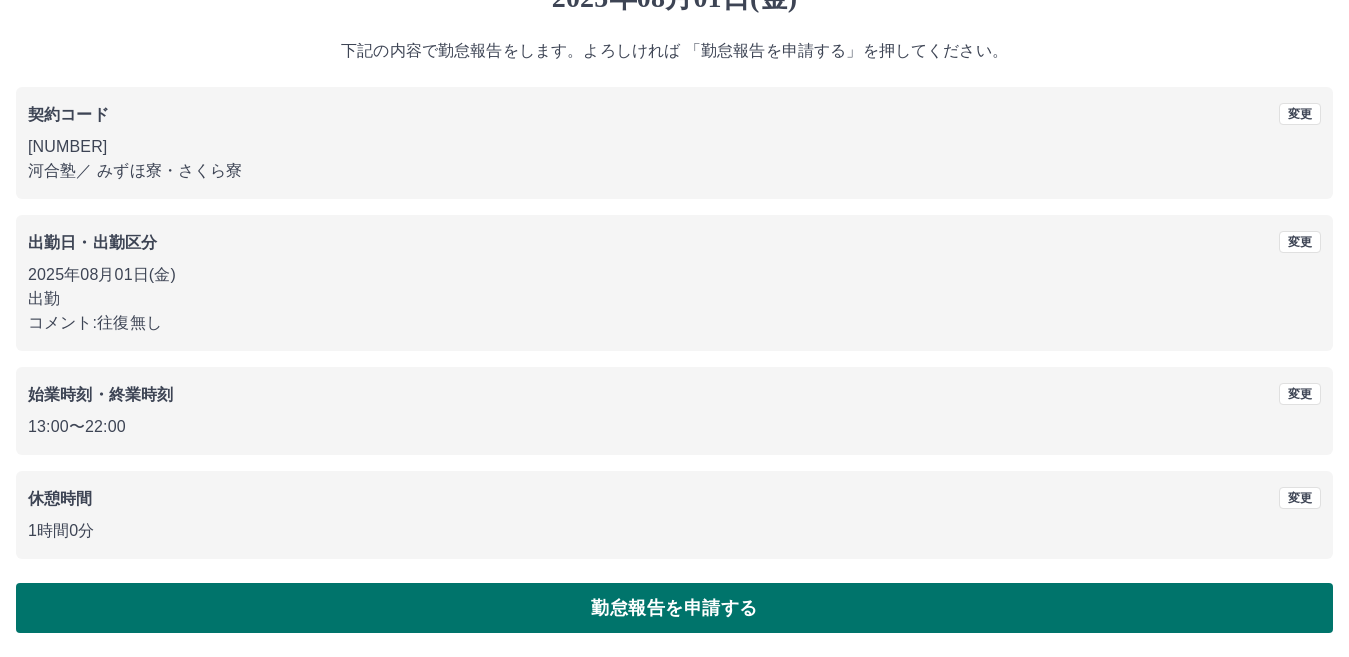 click on "勤怠報告を申請する" at bounding box center [674, 608] 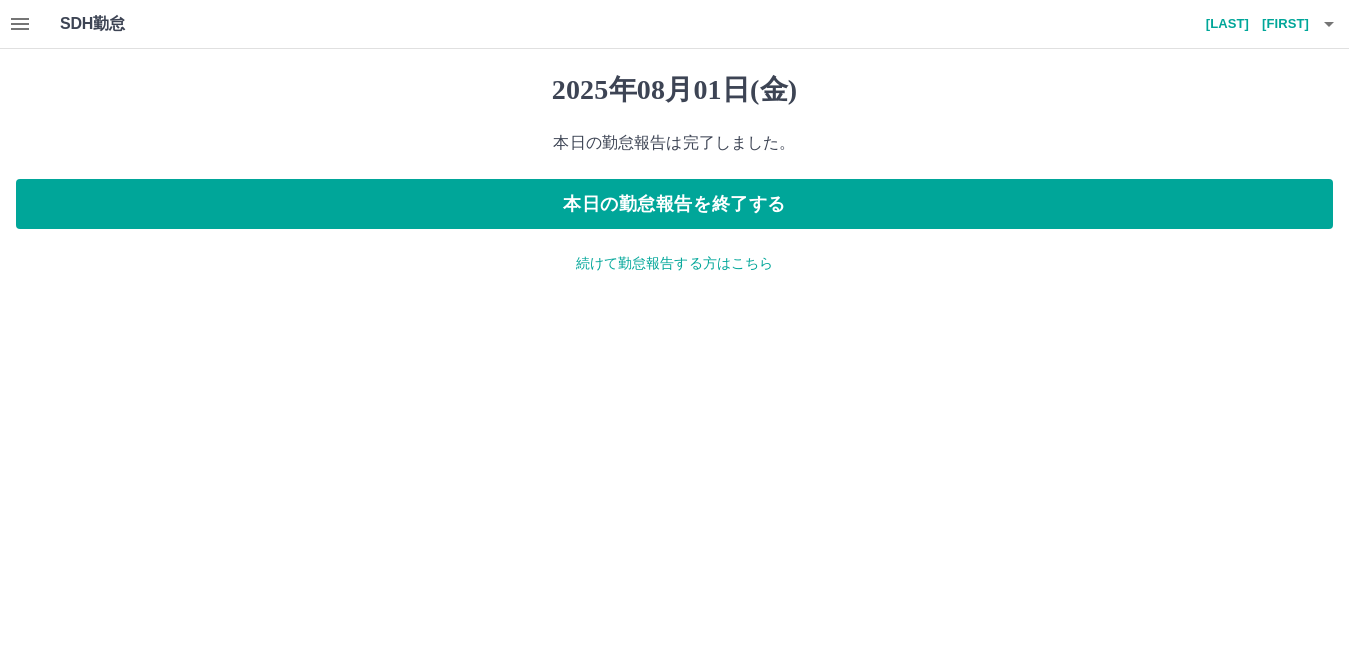 scroll, scrollTop: 0, scrollLeft: 0, axis: both 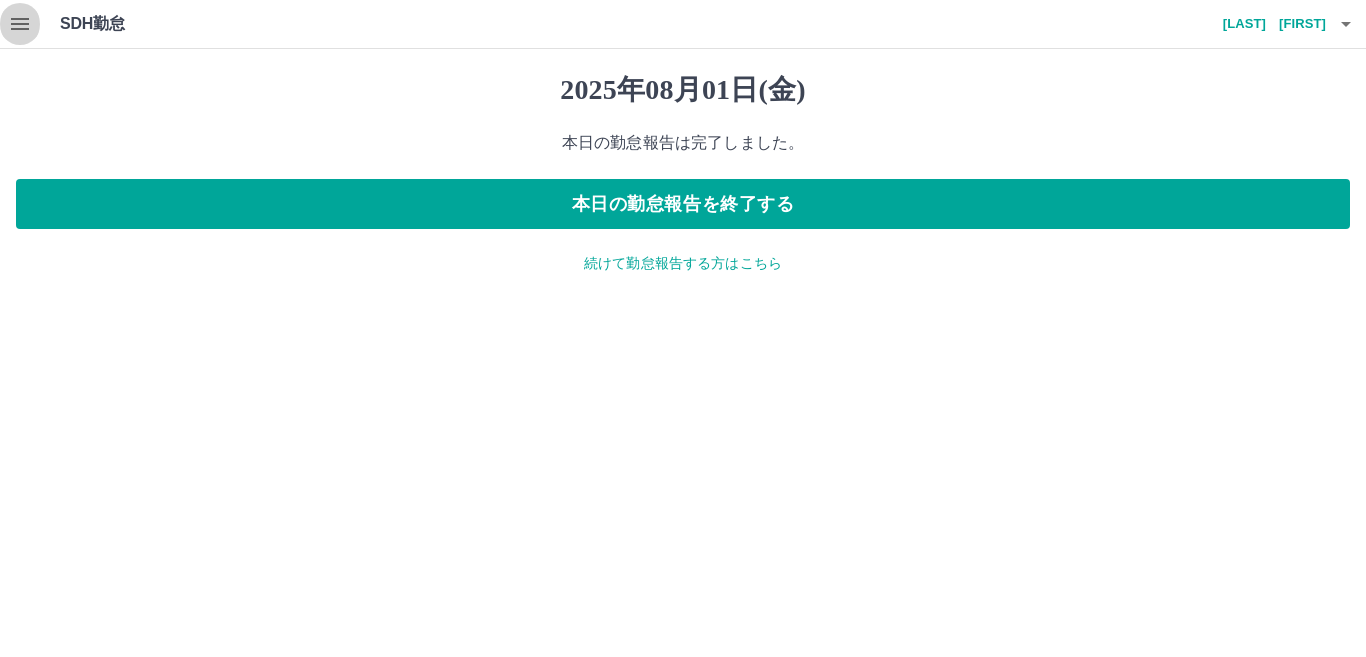 click 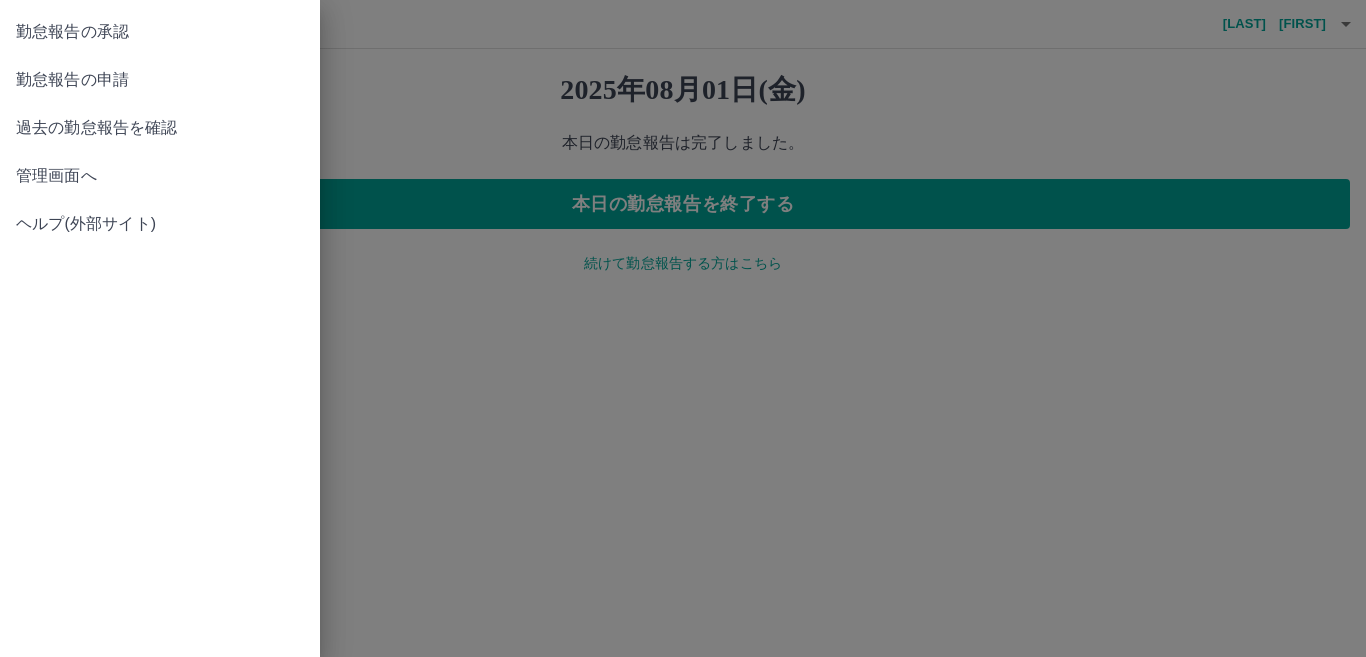 click on "勤怠報告の承認" at bounding box center [160, 32] 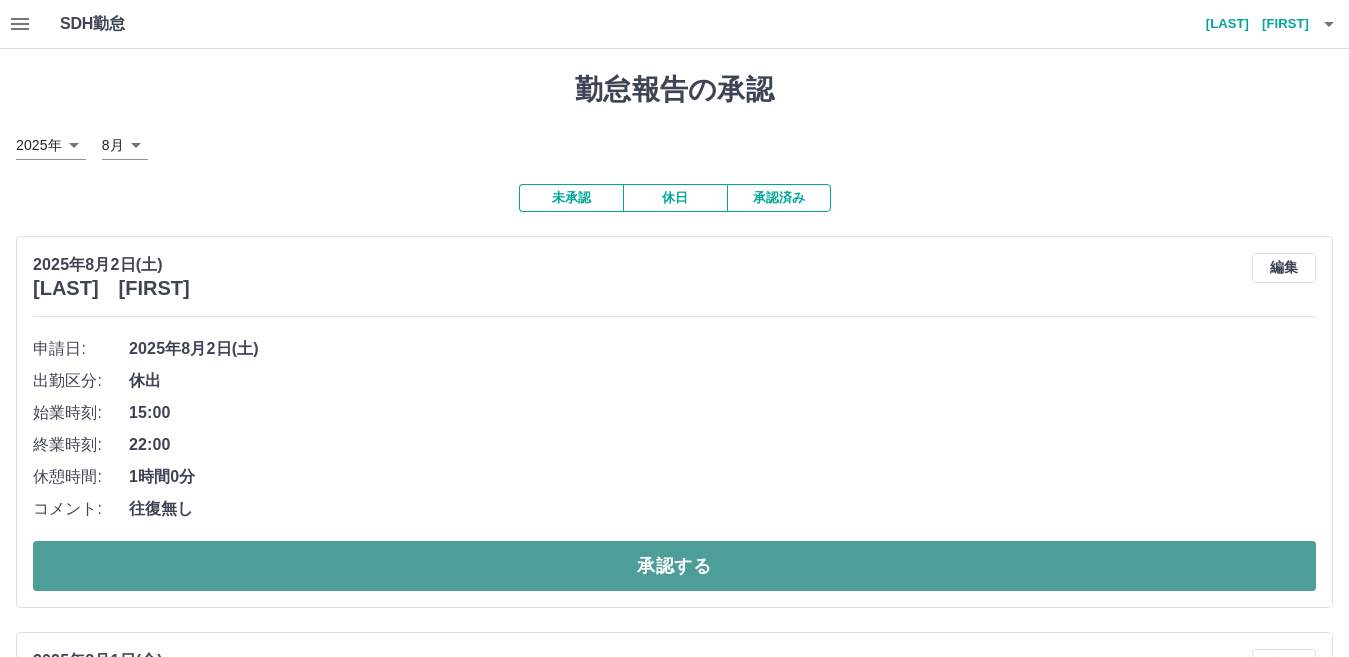 click on "承認する" at bounding box center (674, 566) 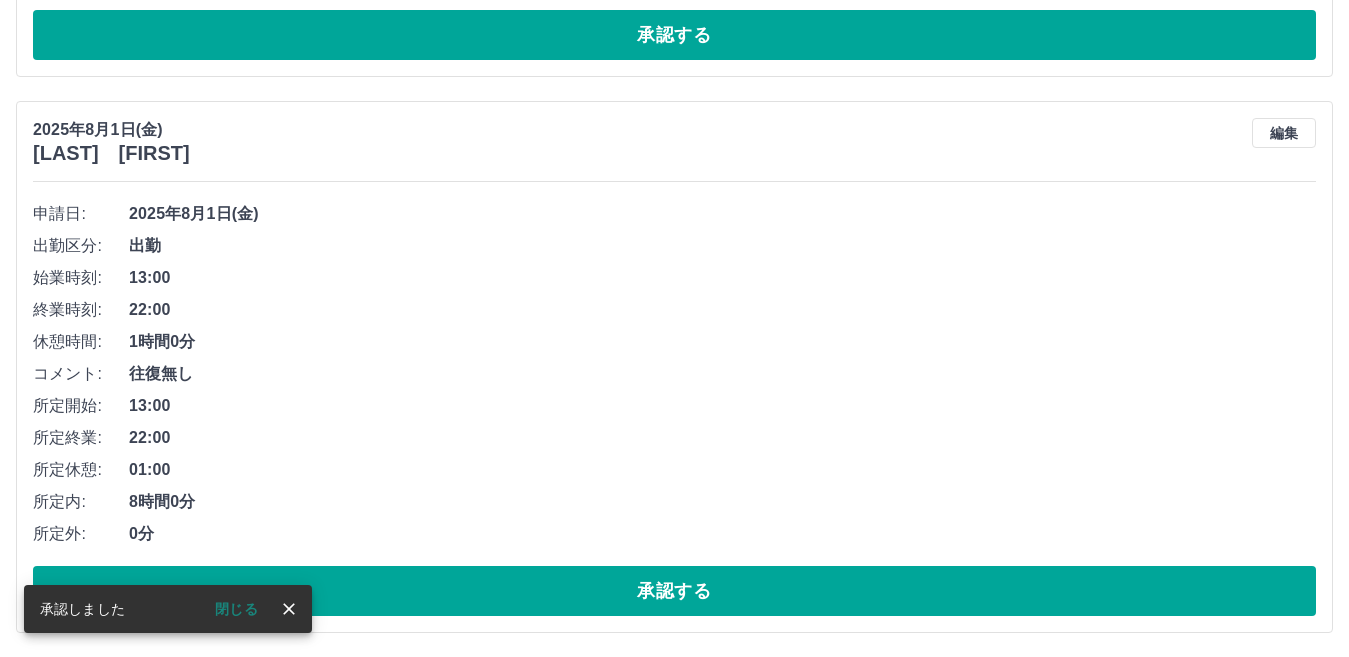 scroll, scrollTop: 3455, scrollLeft: 0, axis: vertical 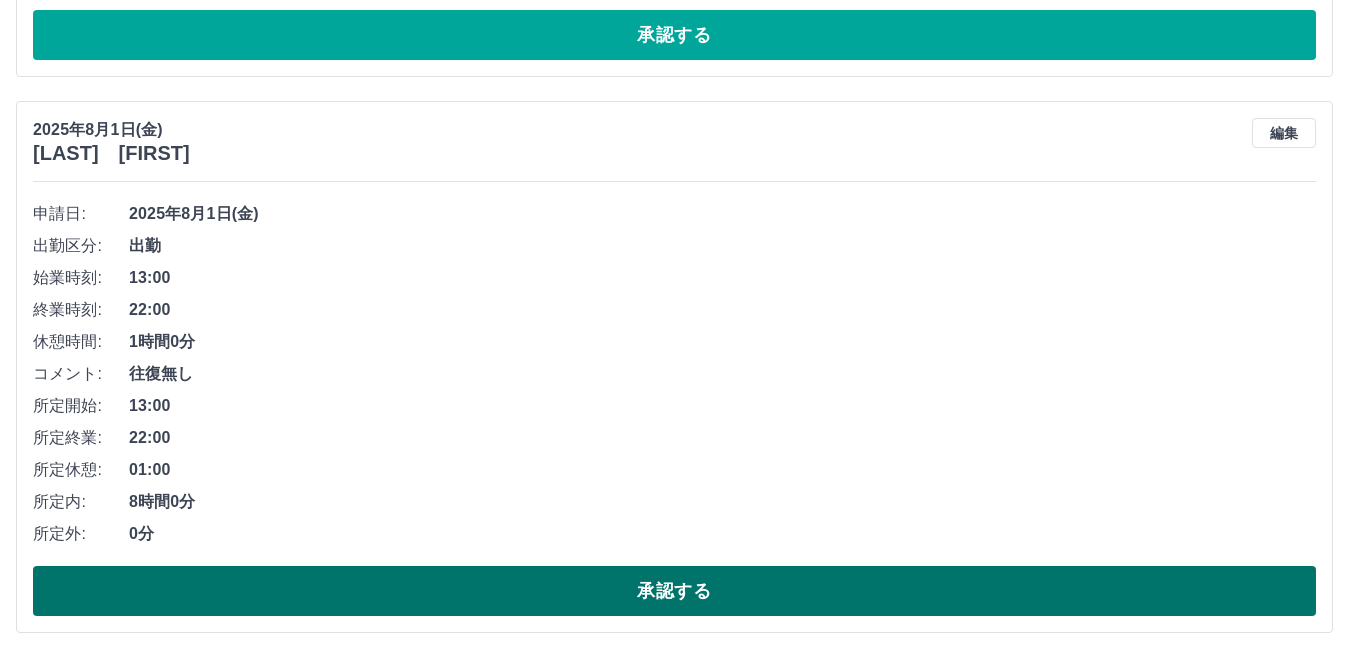 click on "承認する" at bounding box center (674, 591) 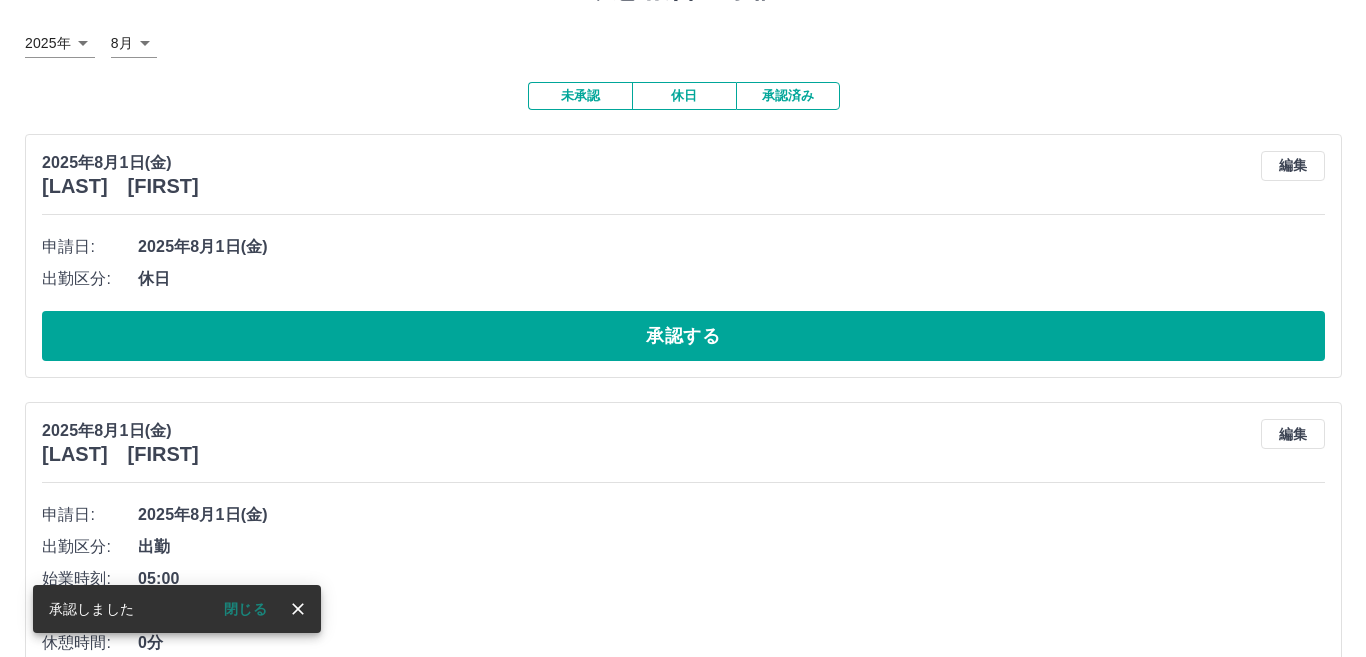scroll, scrollTop: 0, scrollLeft: 0, axis: both 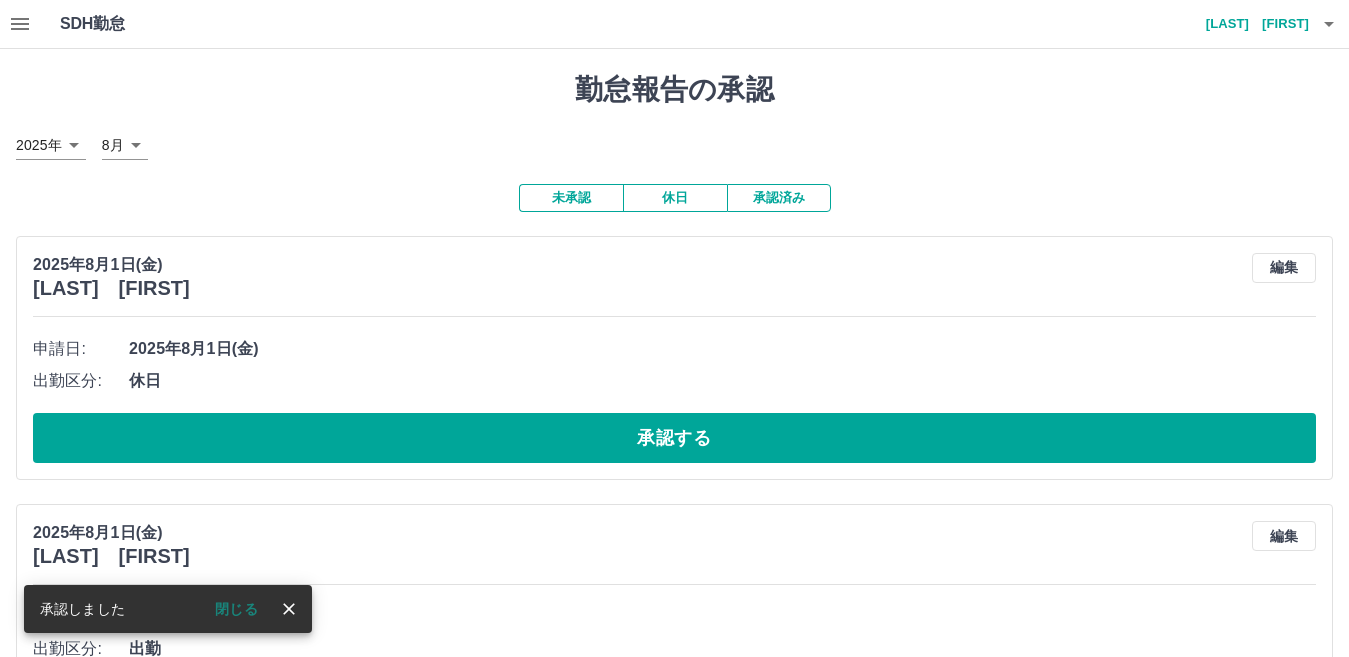 click 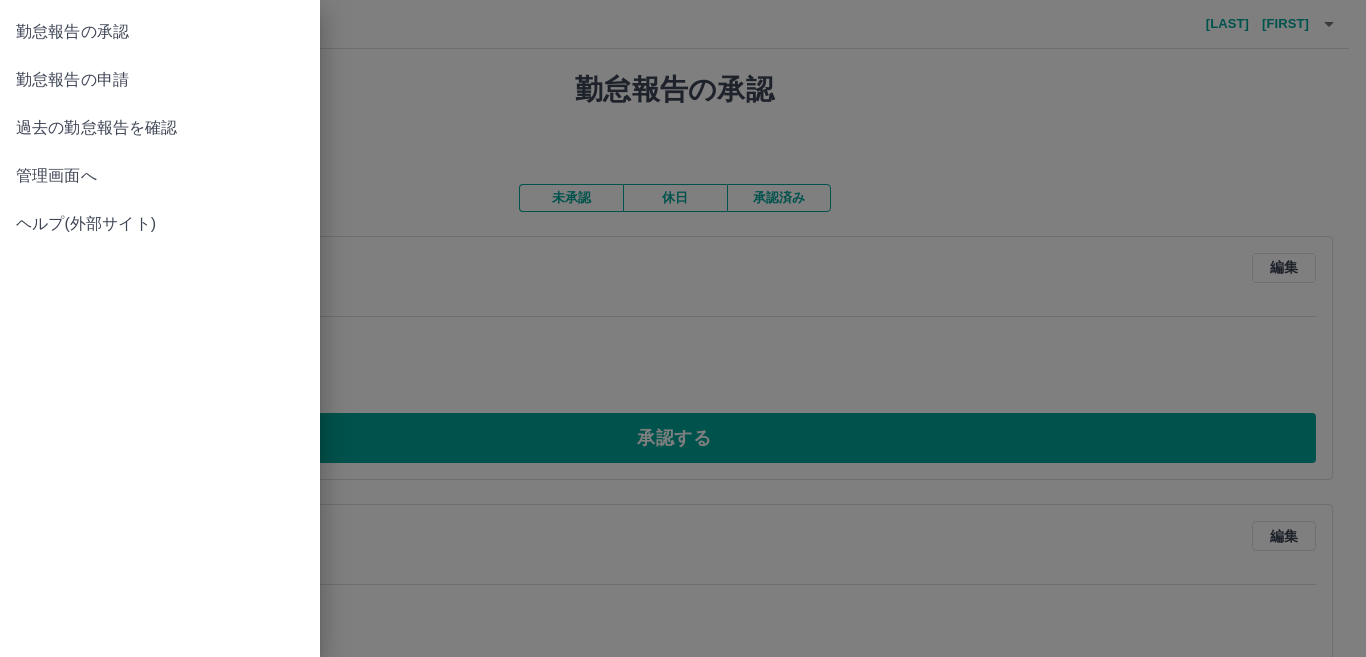 click on "管理画面へ" at bounding box center [160, 176] 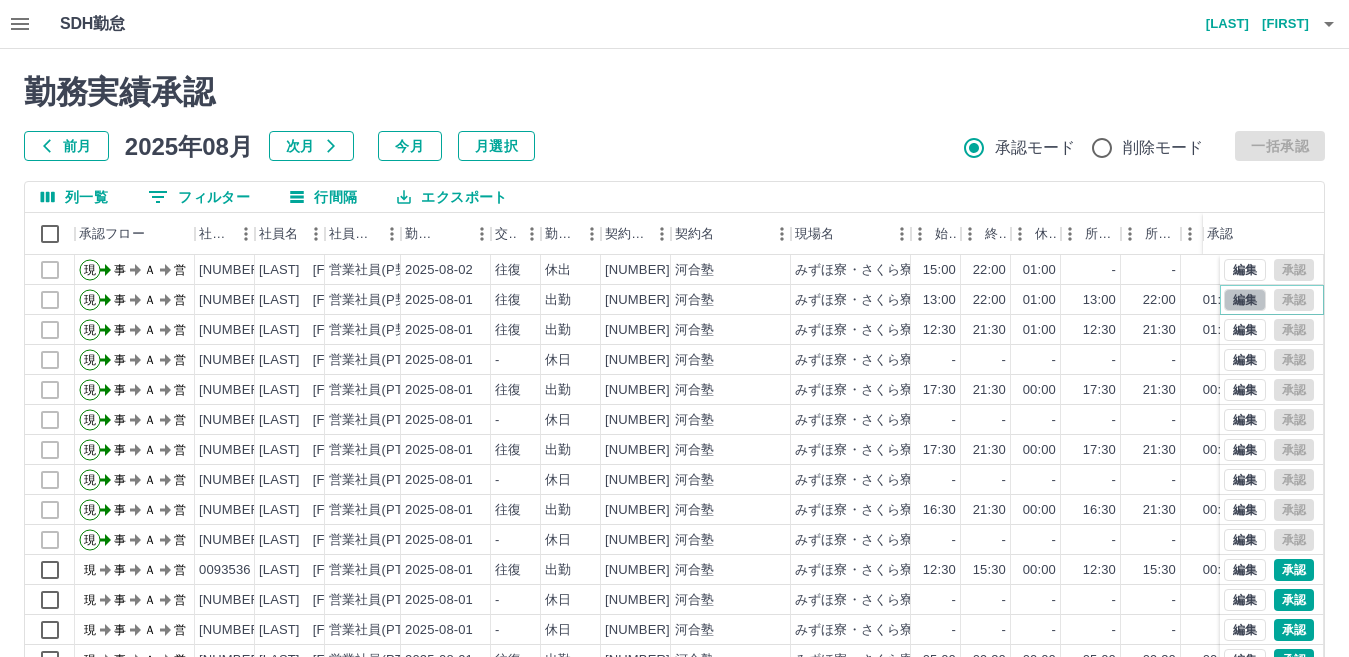 click on "編集" at bounding box center [1245, 300] 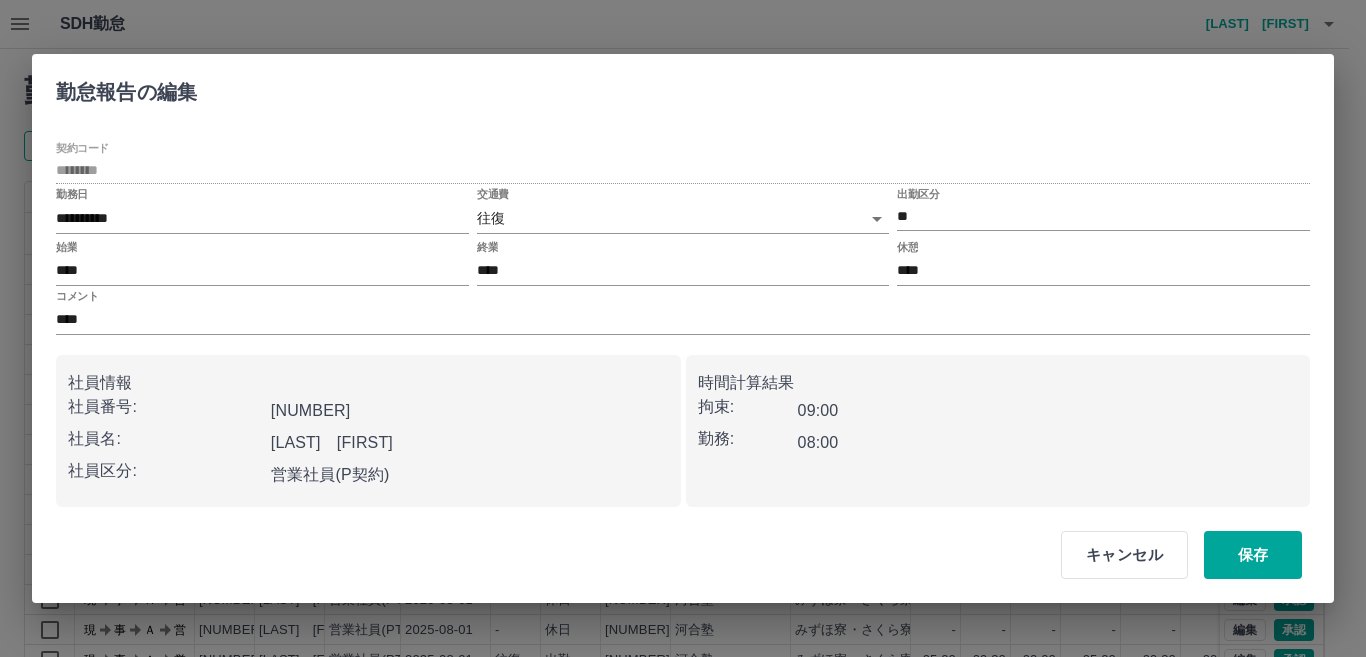 click on "SDH勤怠 [LAST]　[FIRST] 勤務実績承認 前月 2025年08月 次月 今月 月選択 承認モード 削除モード 一括承認 列一覧 0 フィルター 行間隔 エクスポート 承認フロー 社員番号 社員名 社員区分 勤務日 交通費 勤務区分 契約コード 契約名 現場名 始業 終業 休憩 所定開始 所定終業 所定休憩 拘束 勤務 遅刻等 コメント ステータス 承認 現 事 Ａ 営 [NUMBER] [LAST]　[FIRST] 営業社員(P契約) 2025-08-02 往復 休出 [NUMBER] 河合塾 みずほ寮・さくら寮 15:00 22:00 01:00 - - - 07:00 06:00 00:00 往復無し 事務担当者承認待 現 事 Ａ 営 [NUMBER] [LAST]　[FIRST] 営業社員(P契約) 2025-08-01 往復 出勤 [NUMBER] 河合塾 みずほ寮・さくら寮 13:00 22:00 01:00 13:00 22:00 01:00 09:00 08:00 00:00 往復無し 事務担当者承認待 現 事 Ａ 営 [NUMBER] [LAST]　[FIRST] 営業社員(P契約) 2025-08-01 往復 出勤 [NUMBER] 河合塾 みずほ寮・さくら寮 12:30 21:30 01:00" at bounding box center [683, 422] 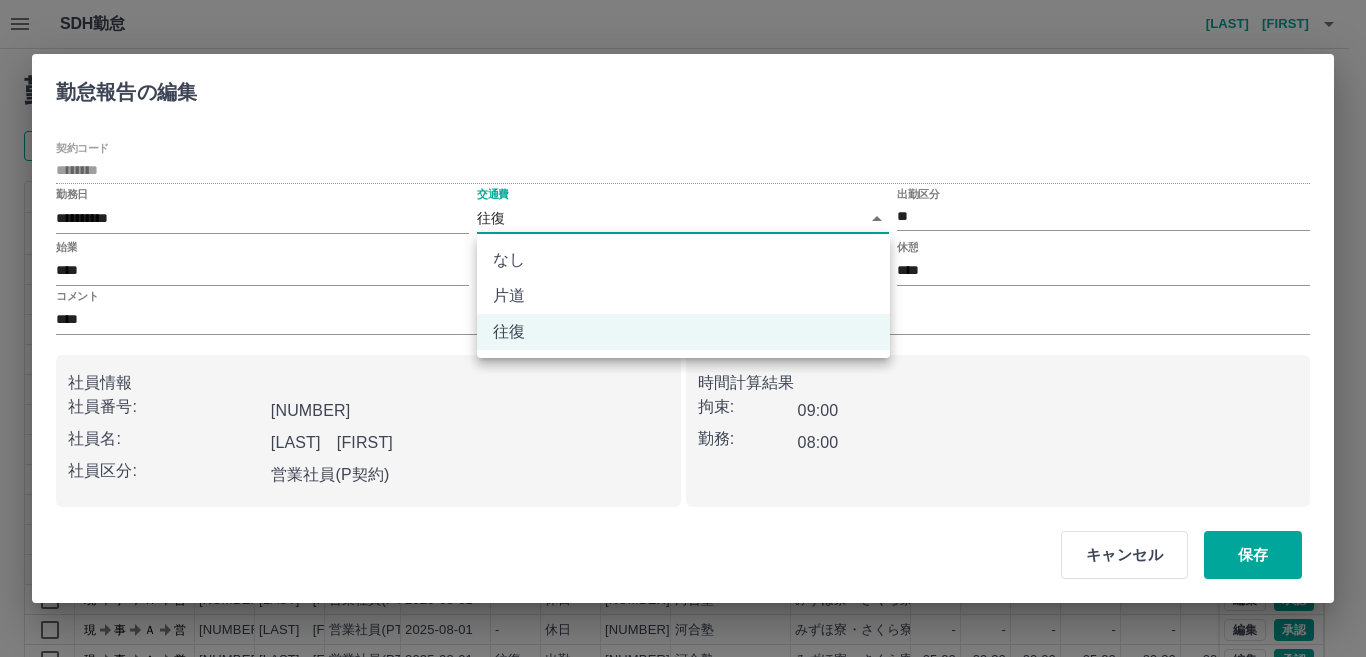 click on "なし" at bounding box center [683, 260] 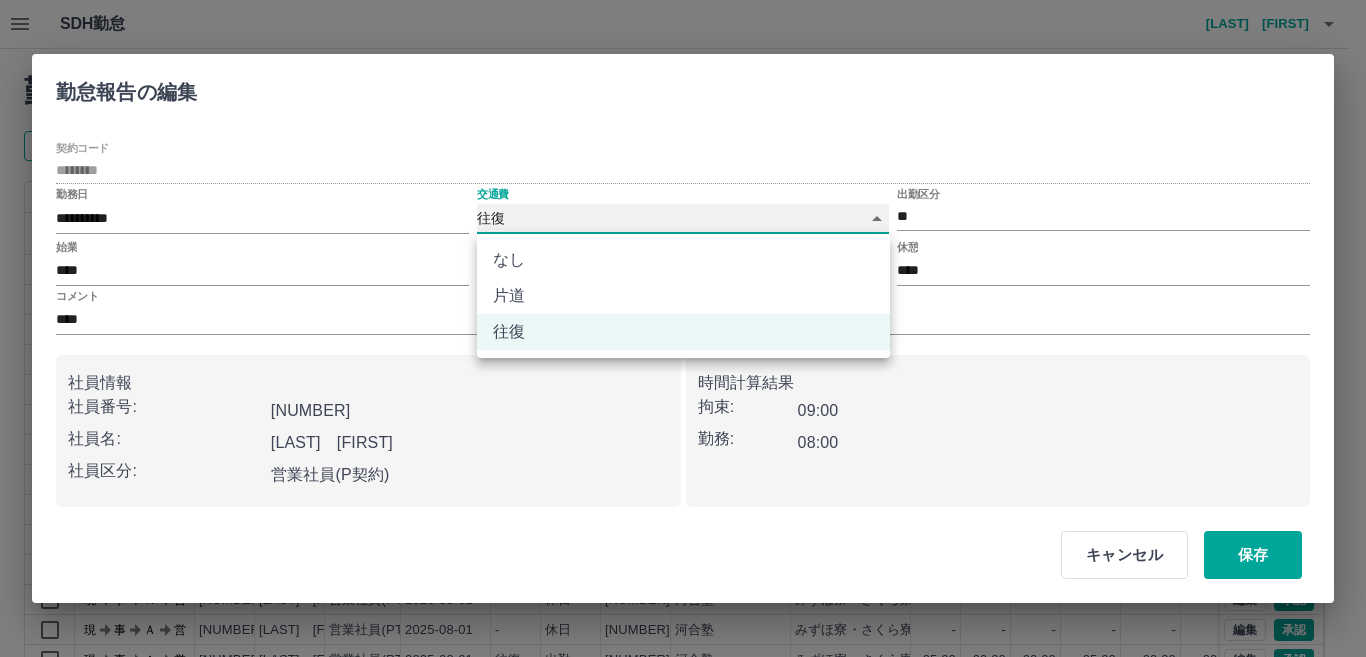 type on "****" 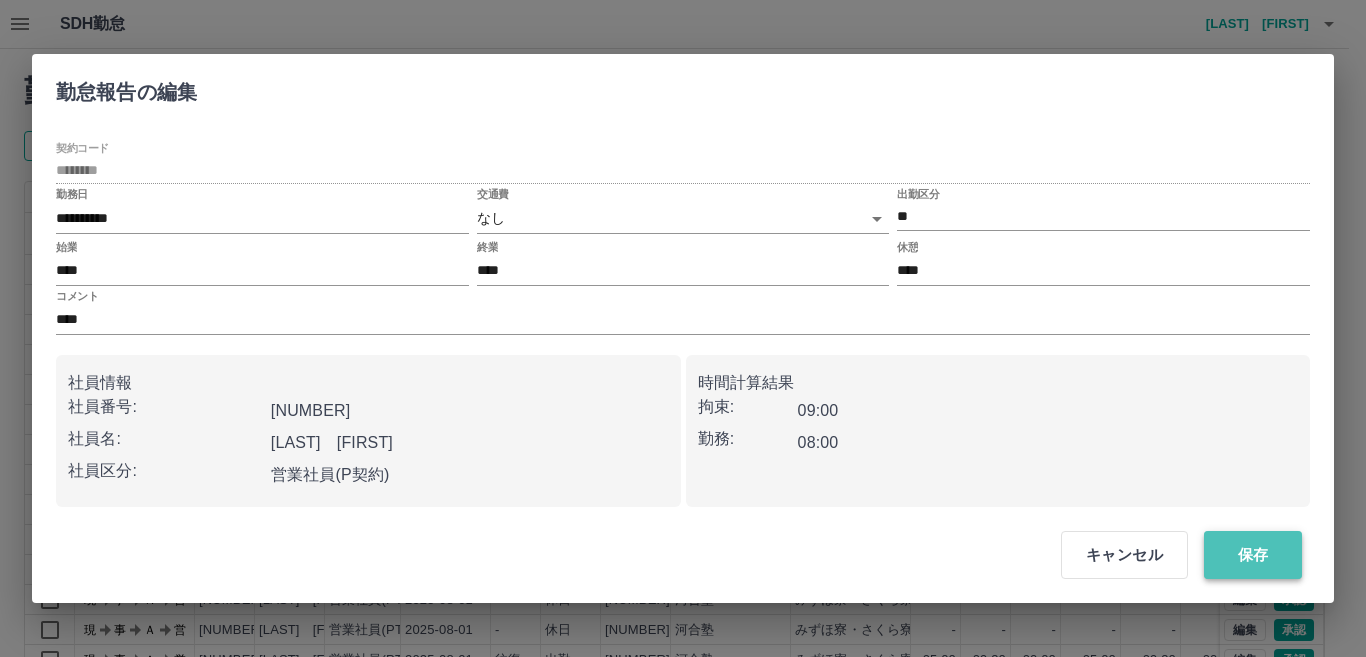 click on "保存" at bounding box center (1253, 555) 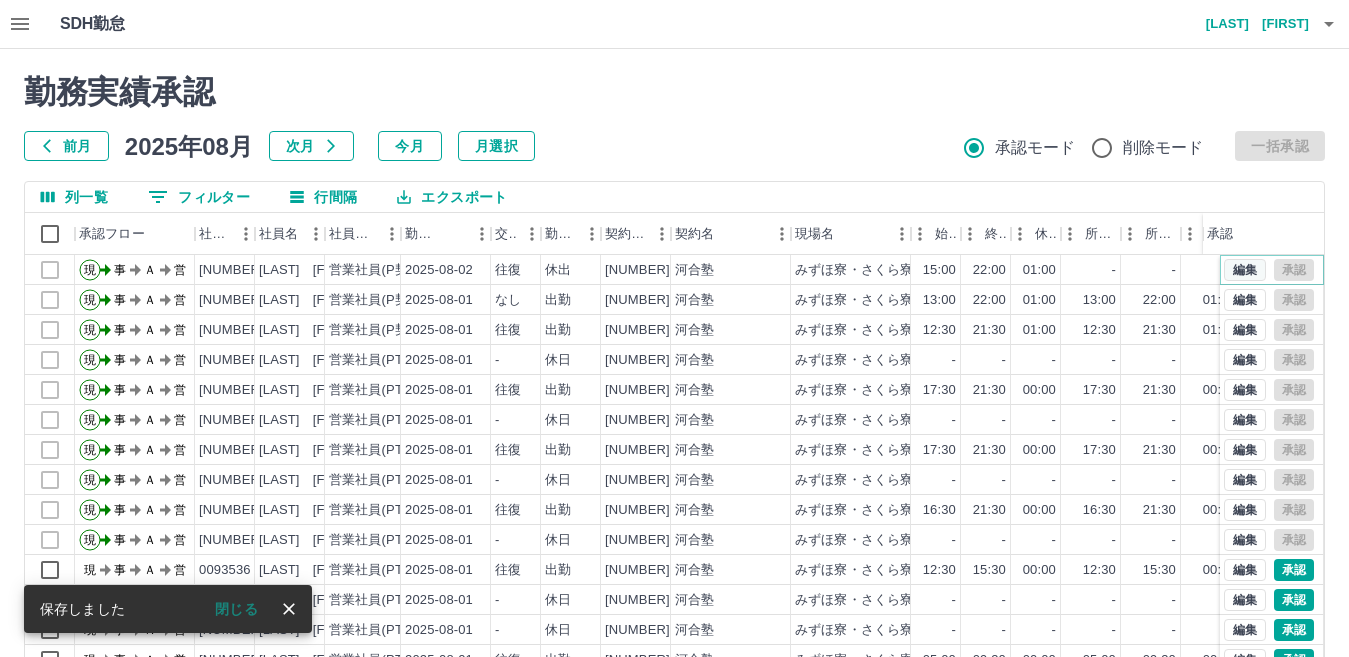 click on "編集" at bounding box center (1245, 270) 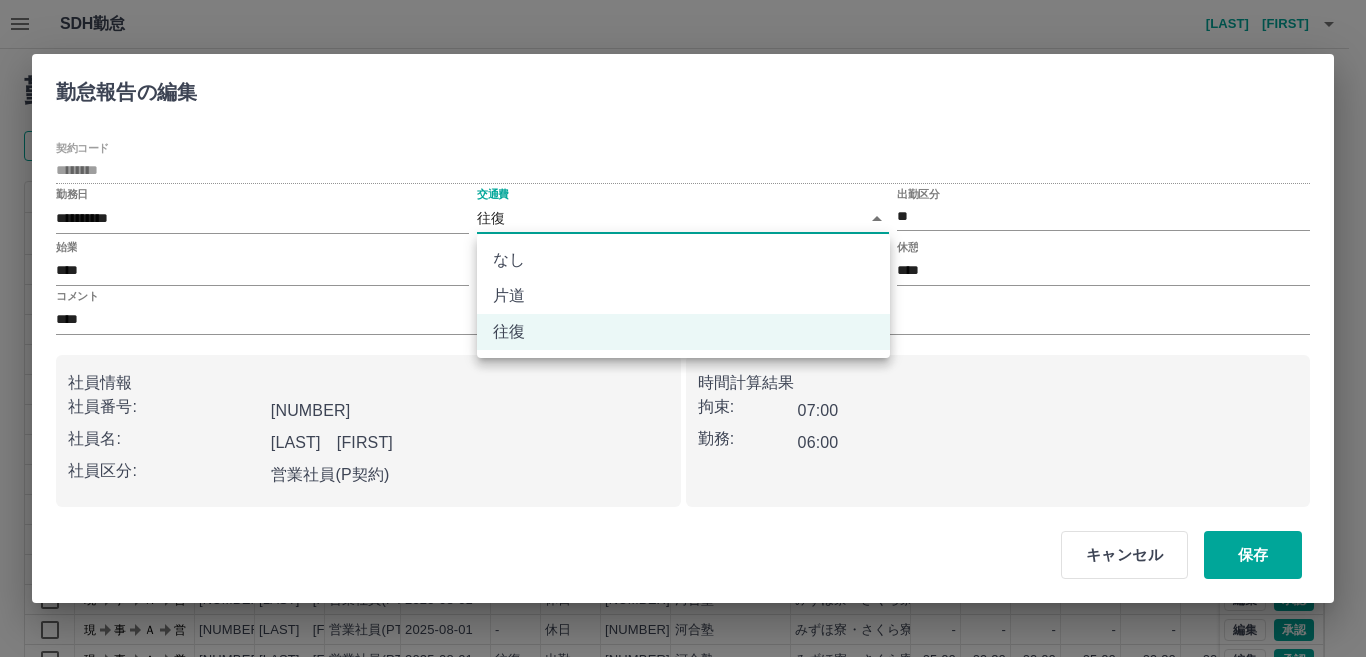 click on "SDH勤怠 [LAST]　[FIRST] 勤務実績承認 前月 2025年08月 次月 今月 月選択 承認モード 削除モード 一括承認 列一覧 0 フィルター 行間隔 エクスポート 承認フロー 社員番号 社員名 社員区分 勤務日 交通費 勤務区分 契約コード 契約名 現場名 始業 終業 休憩 所定開始 所定終業 所定休憩 拘束 勤務 遅刻等 コメント ステータス 承認 現 事 Ａ 営 [NUMBER] [LAST]　[FIRST] 営業社員(P契約) 2025-08-02 往復 休出 [NUMBER] 河合塾 みずほ寮・さくら寮 15:00 22:00 01:00 - - - 07:00 06:00 00:00 往復無し 事務担当者承認待 現 事 Ａ 営 [NUMBER] [LAST]　[FIRST] 営業社員(P契約) 2025-08-01 往復 出勤 [NUMBER] 河合塾 みずほ寮・さくら寮 13:00 22:00 01:00 13:00 22:00 01:00 09:00 08:00 00:00 往復無し 事務担当者承認待 現 事 Ａ 営 [NUMBER] [LAST]　[FIRST] 営業社員(P契約) 2025-08-01 往復 出勤 [NUMBER] 河合塾 みずほ寮・さくら寮 12:30 21:30 01:00" at bounding box center (683, 422) 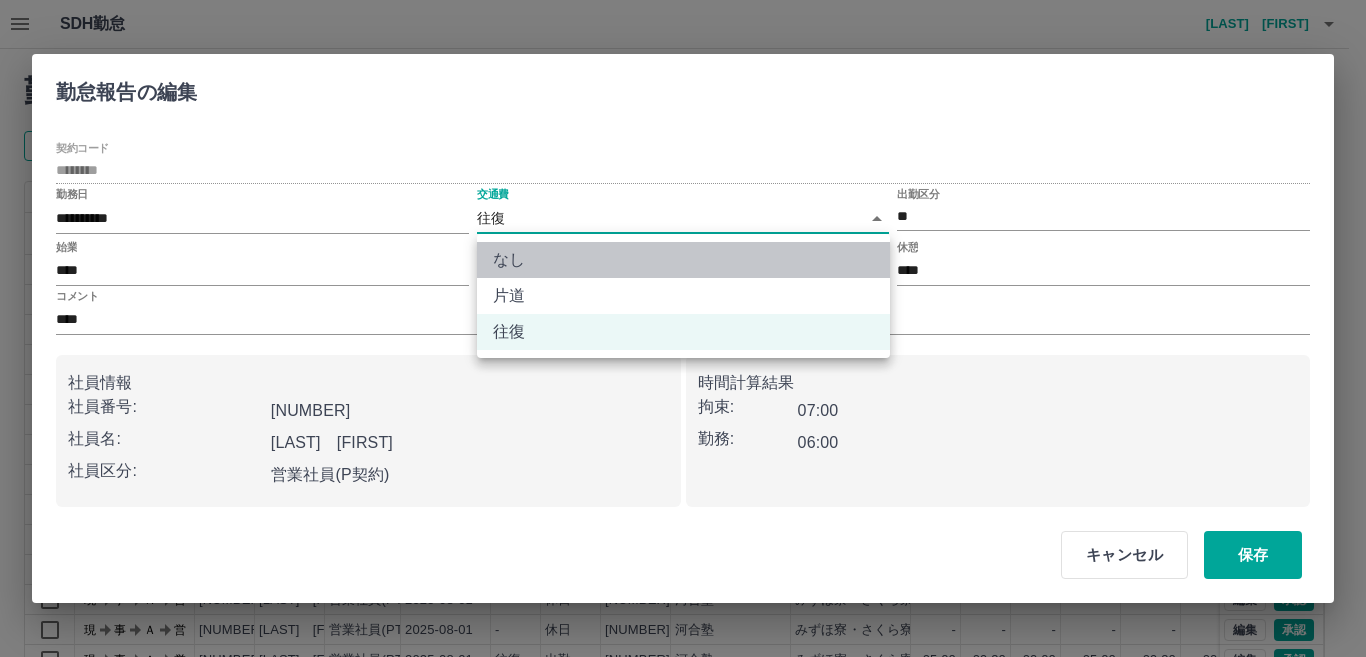 click on "なし" at bounding box center (683, 260) 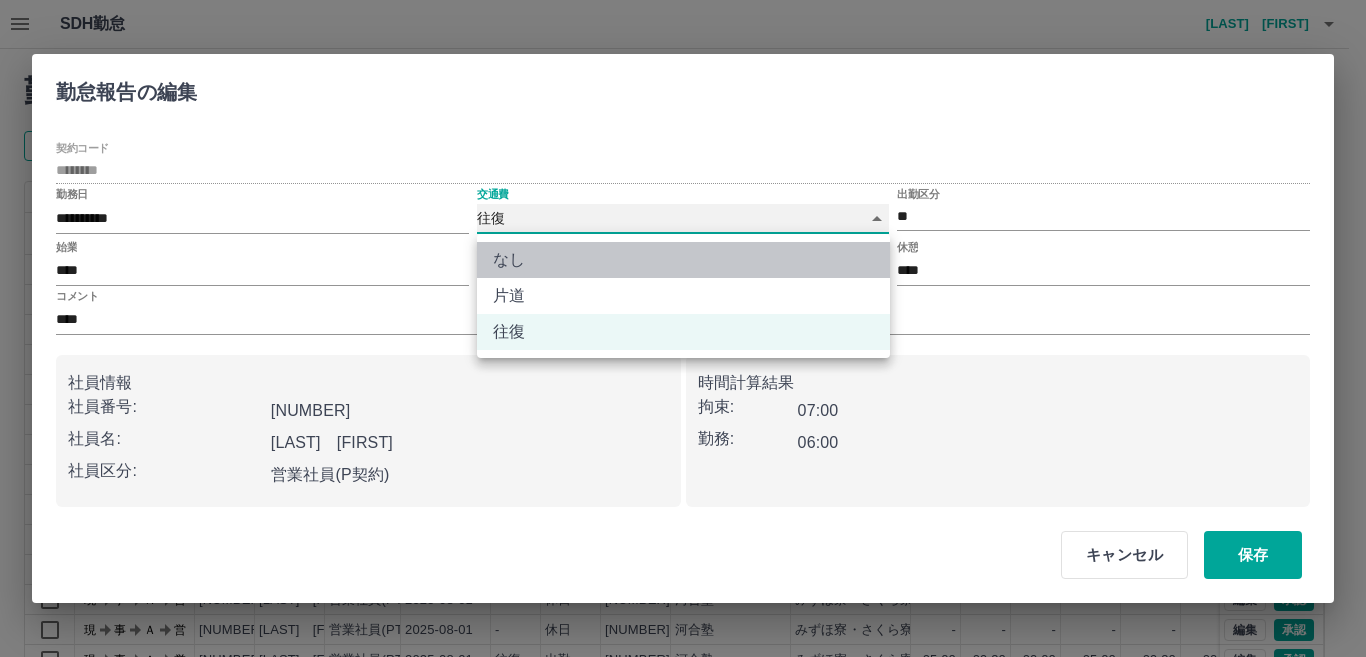 type on "****" 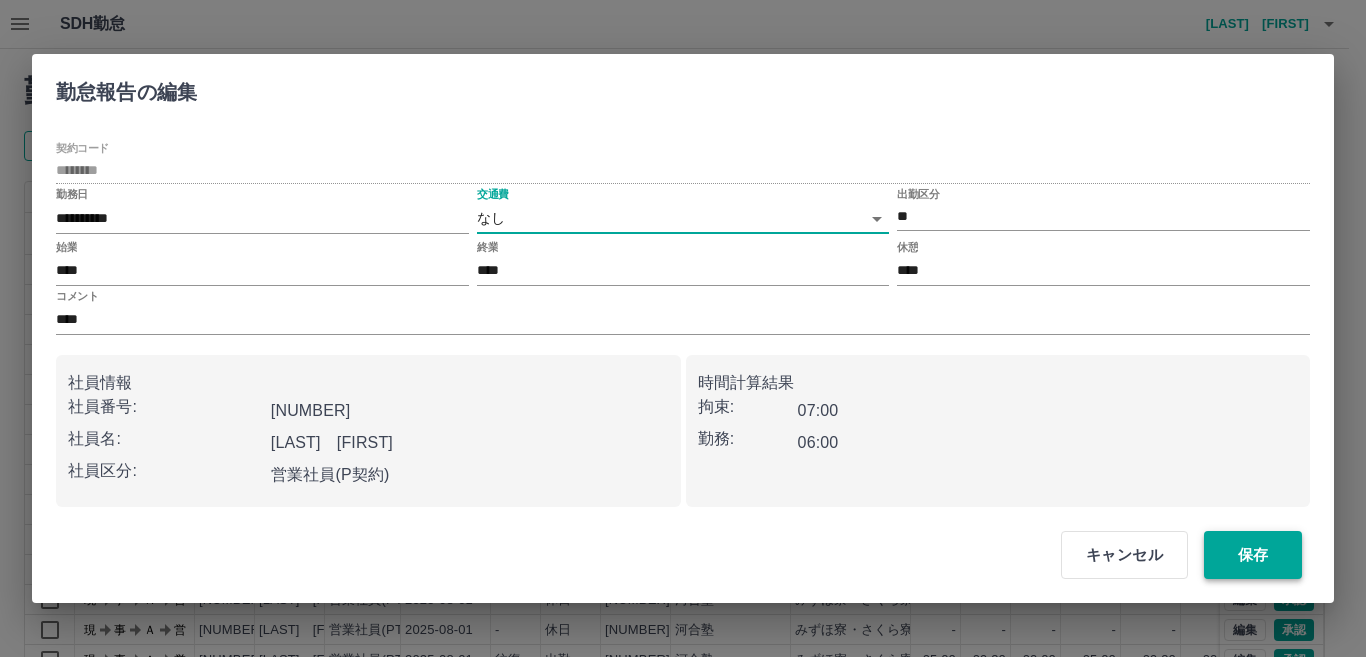 click on "保存" at bounding box center (1253, 555) 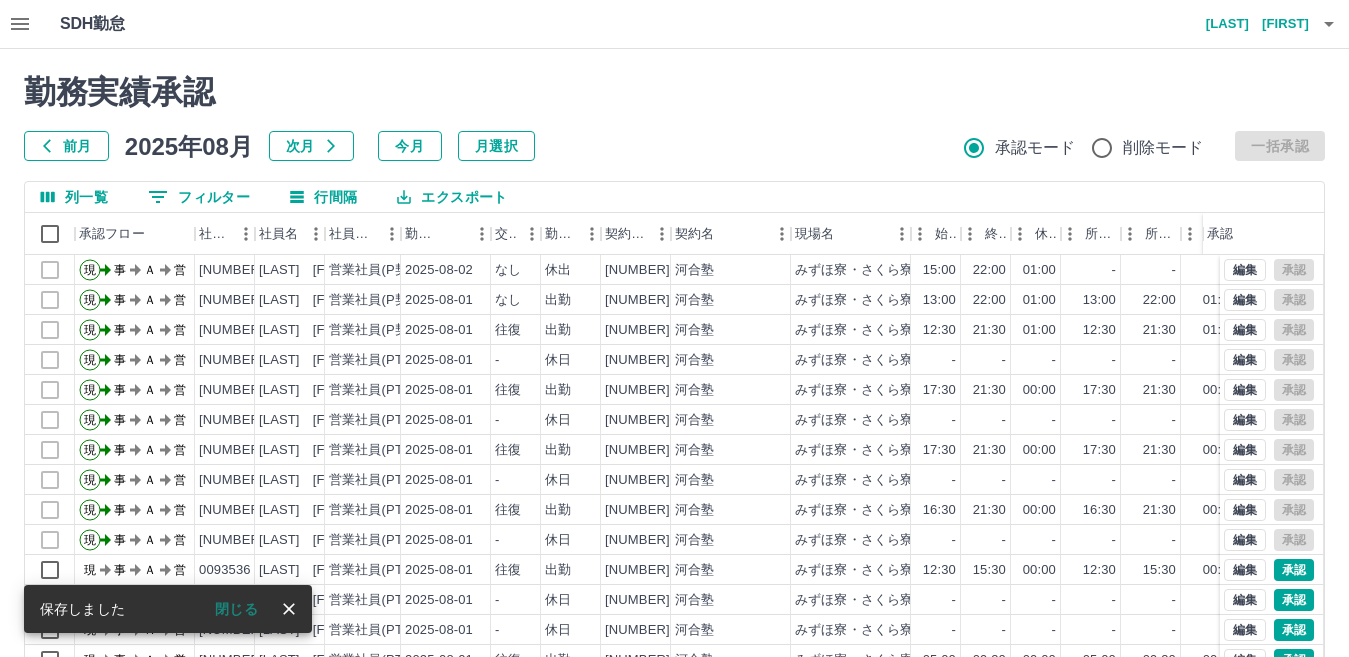 click 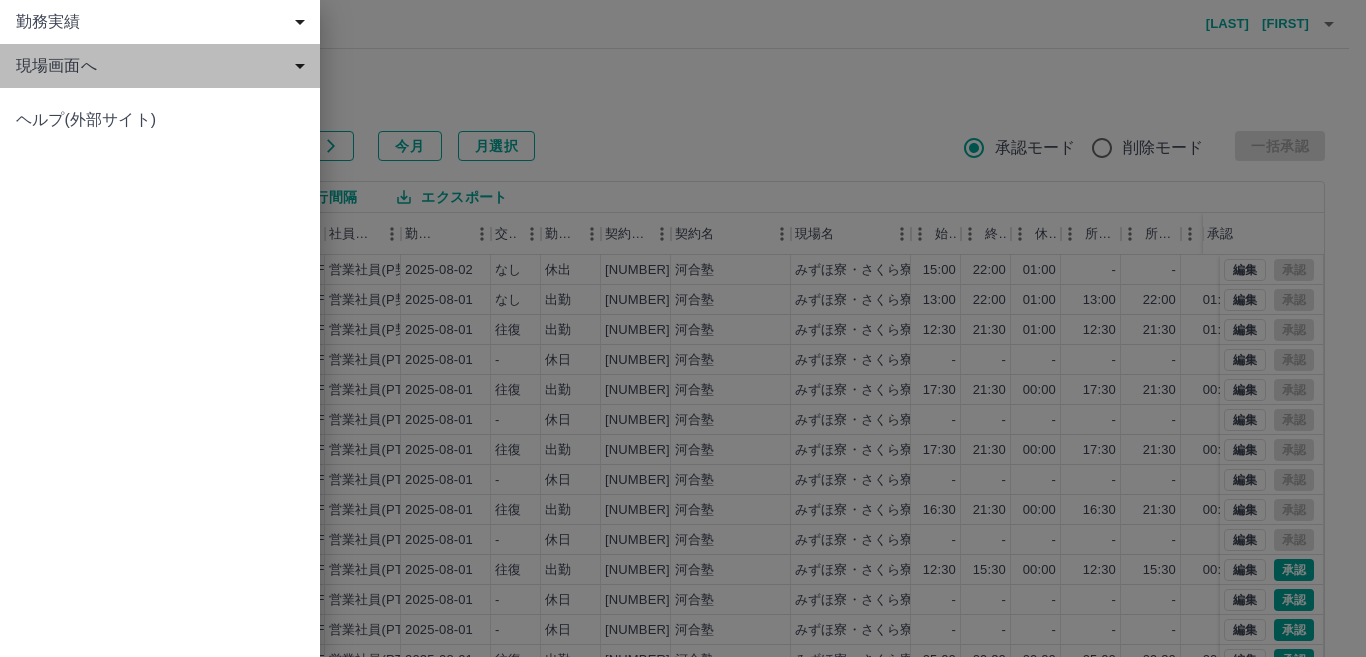click on "現場画面へ" at bounding box center (164, 66) 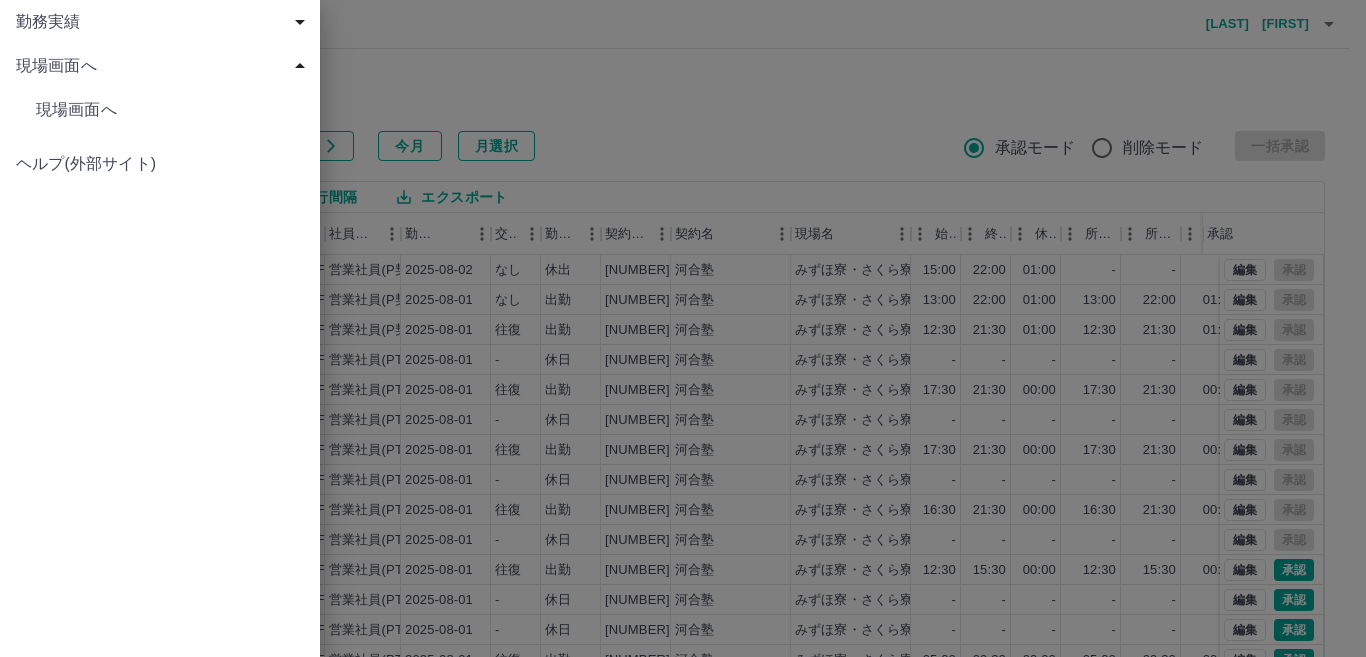 click on "現場画面へ" at bounding box center [170, 110] 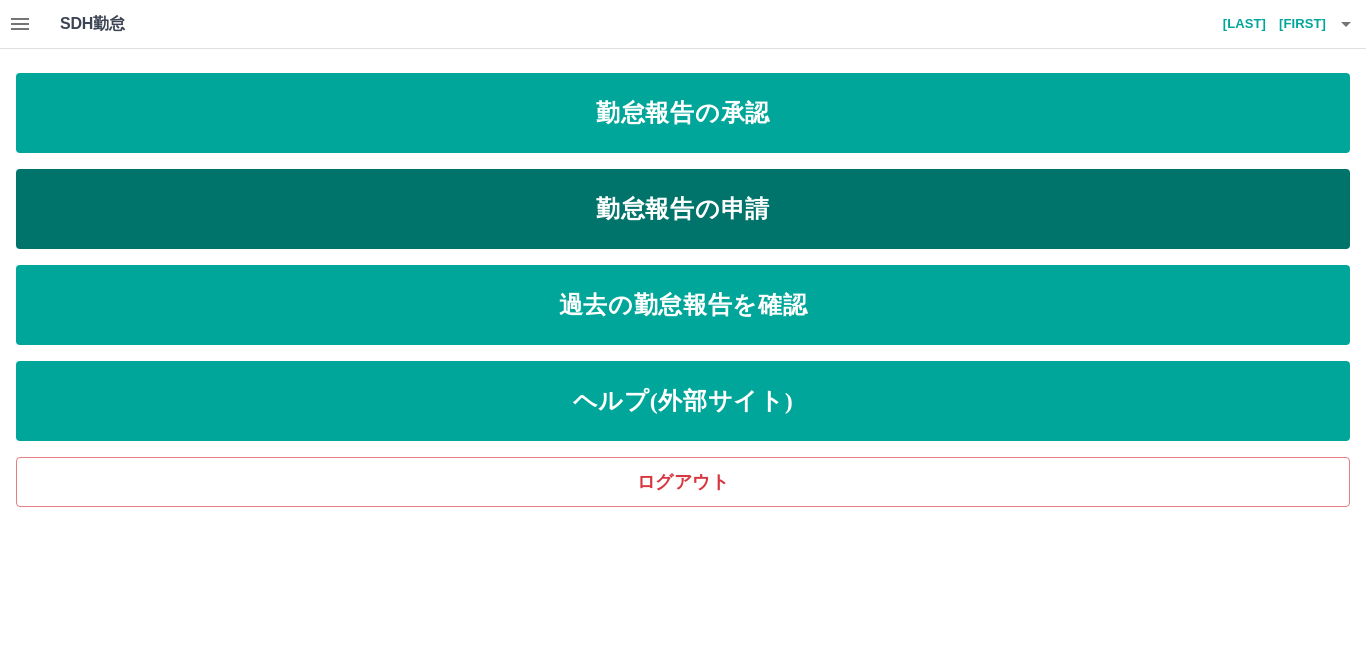 click on "勤怠報告の申請" at bounding box center [683, 209] 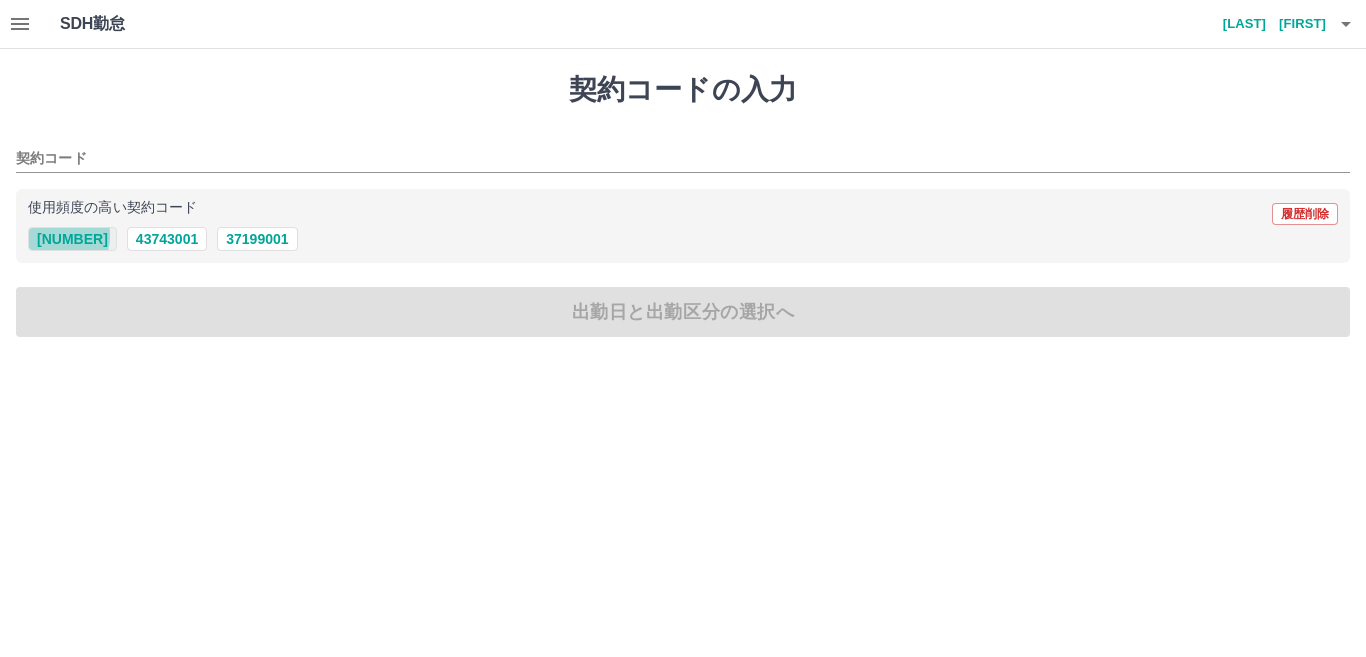click on "[NUMBER]" at bounding box center (72, 239) 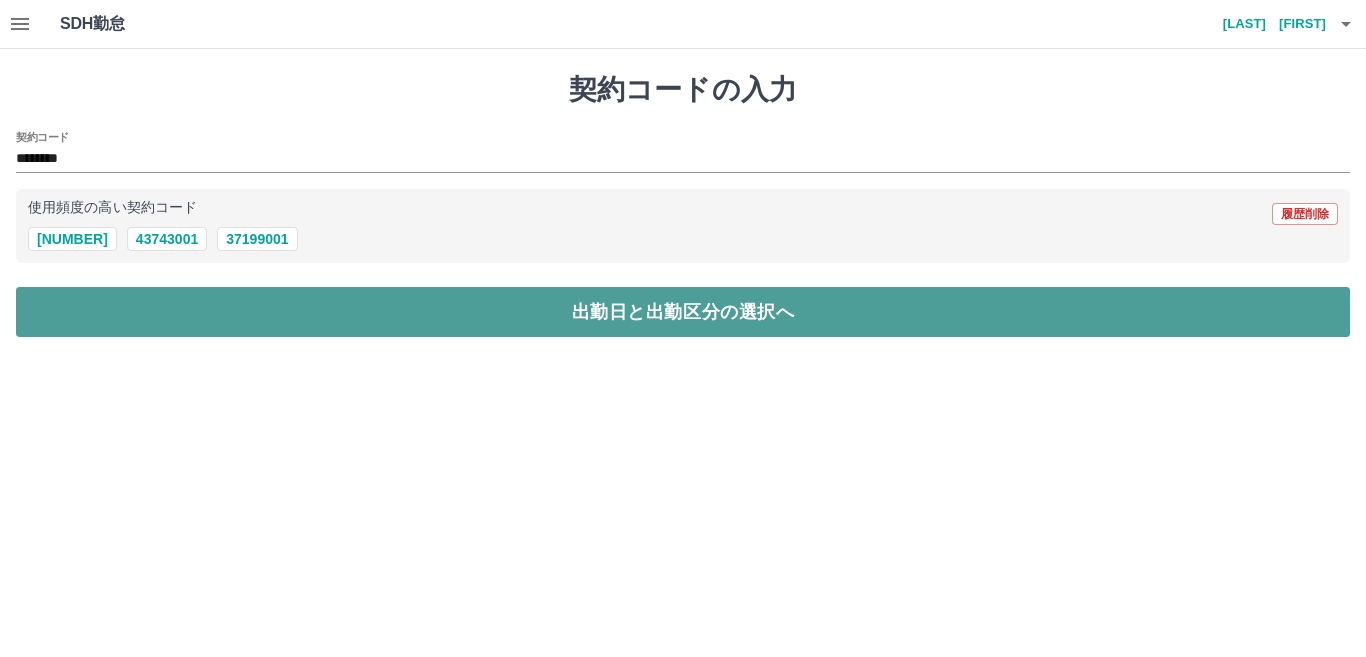 click on "出勤日と出勤区分の選択へ" at bounding box center [683, 312] 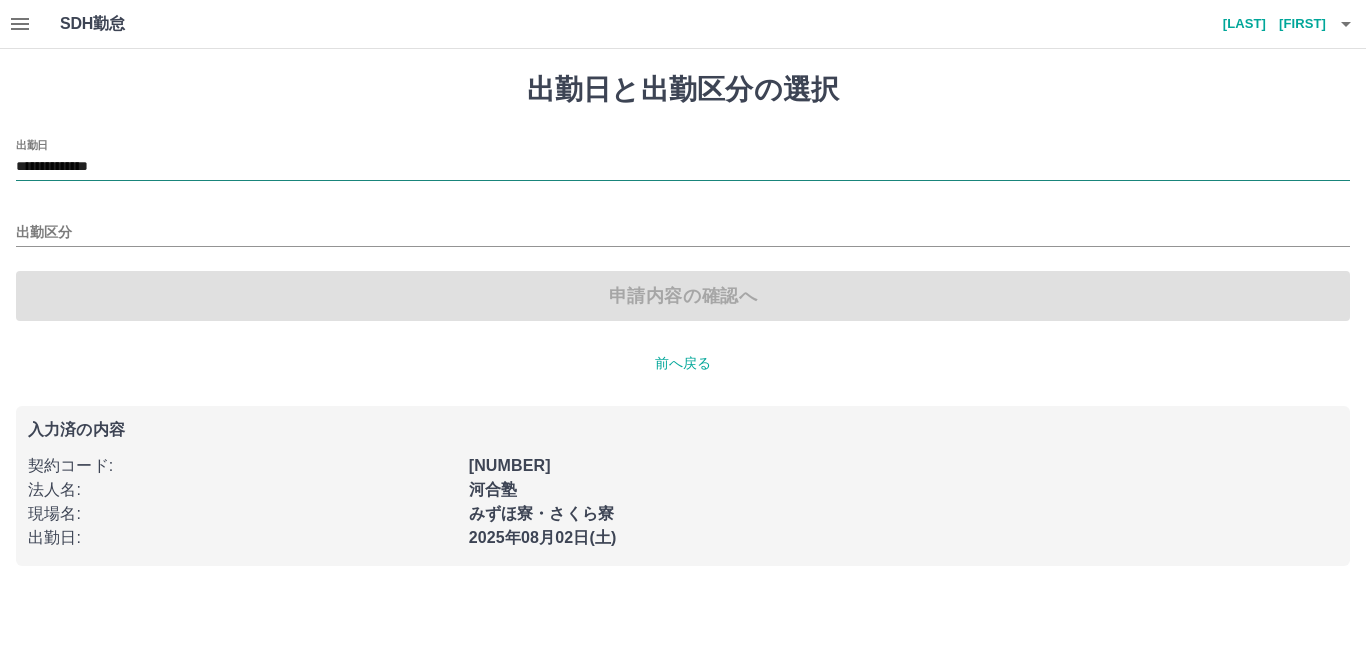 click on "**********" at bounding box center (683, 167) 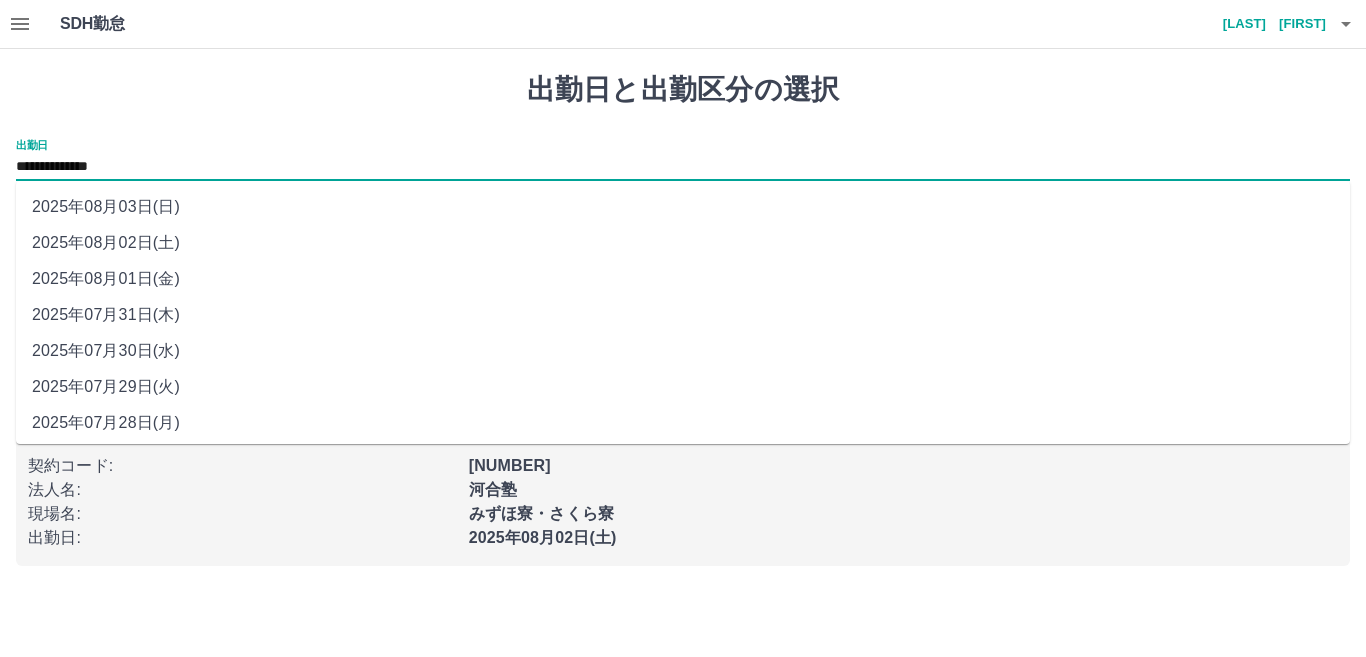 click on "2025年08月03日(日)" at bounding box center [683, 207] 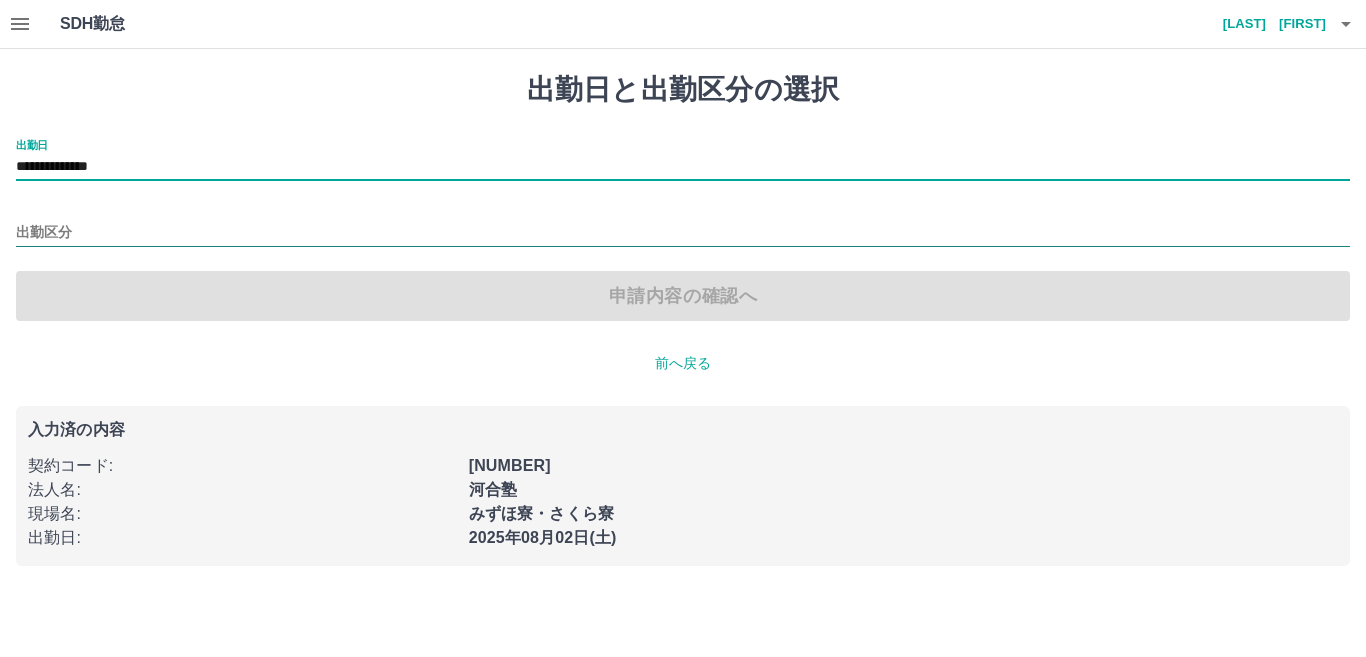 click on "出勤区分" at bounding box center (683, 233) 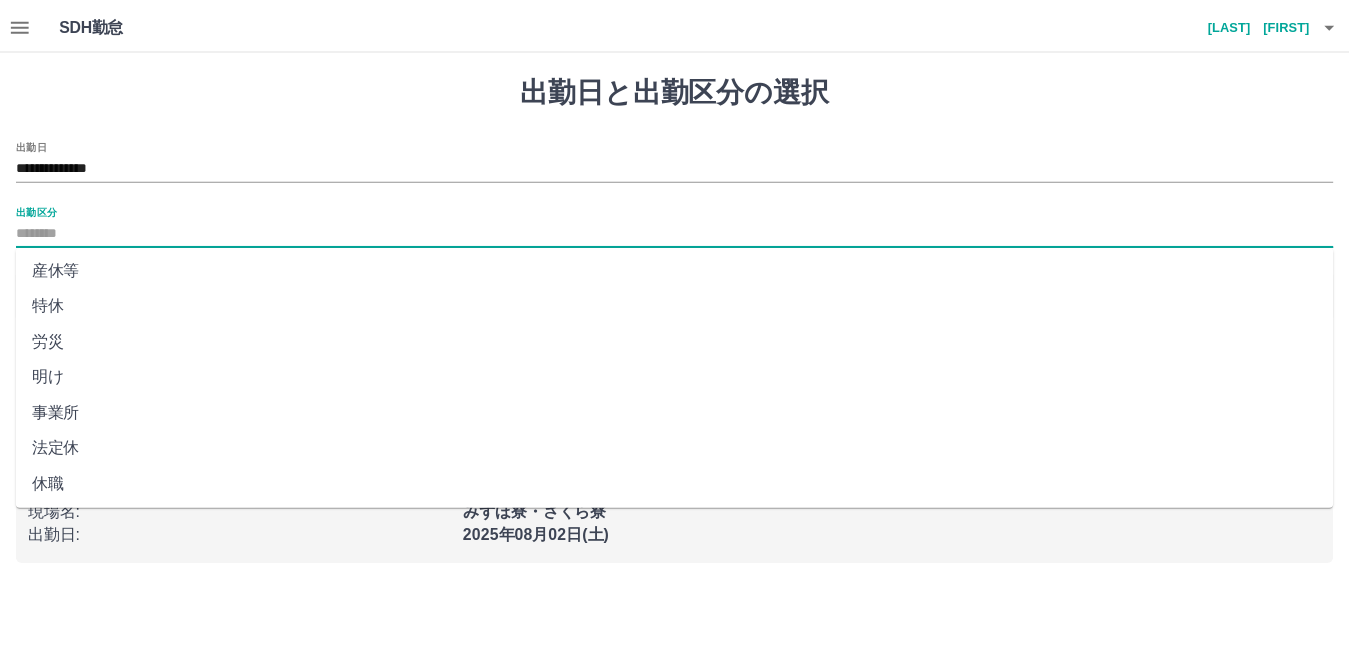 scroll, scrollTop: 400, scrollLeft: 0, axis: vertical 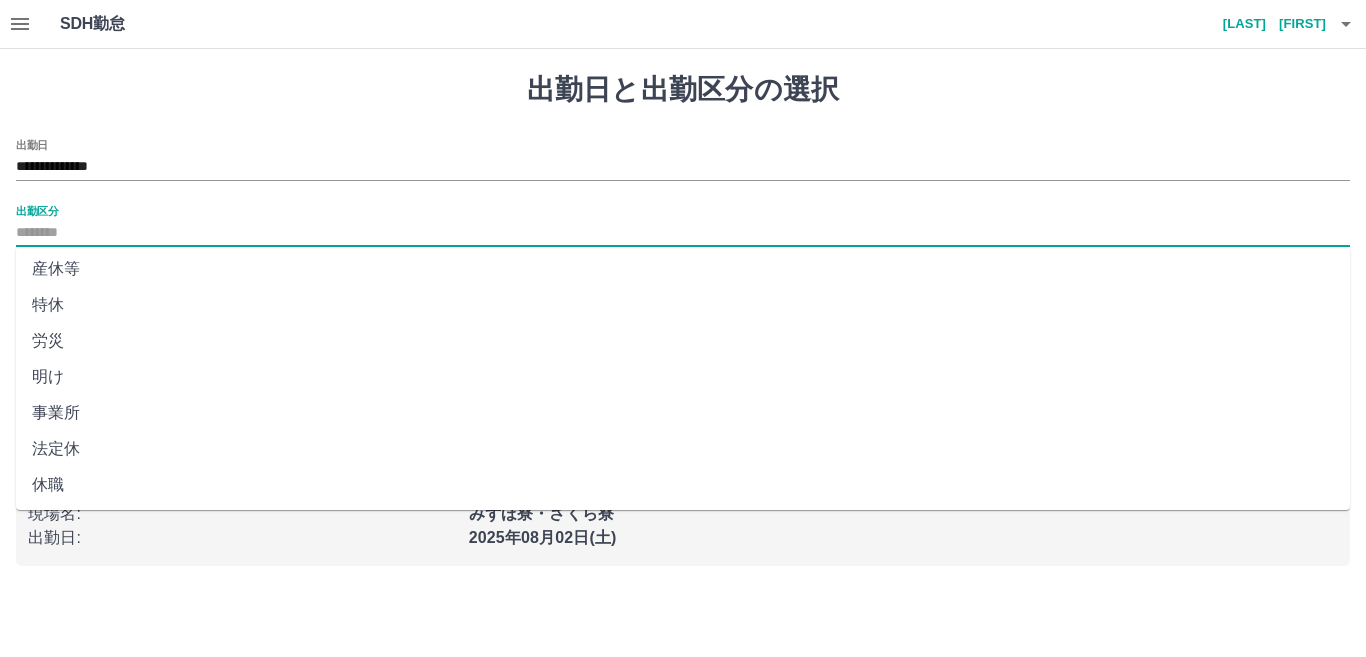 click on "法定休" at bounding box center (683, 449) 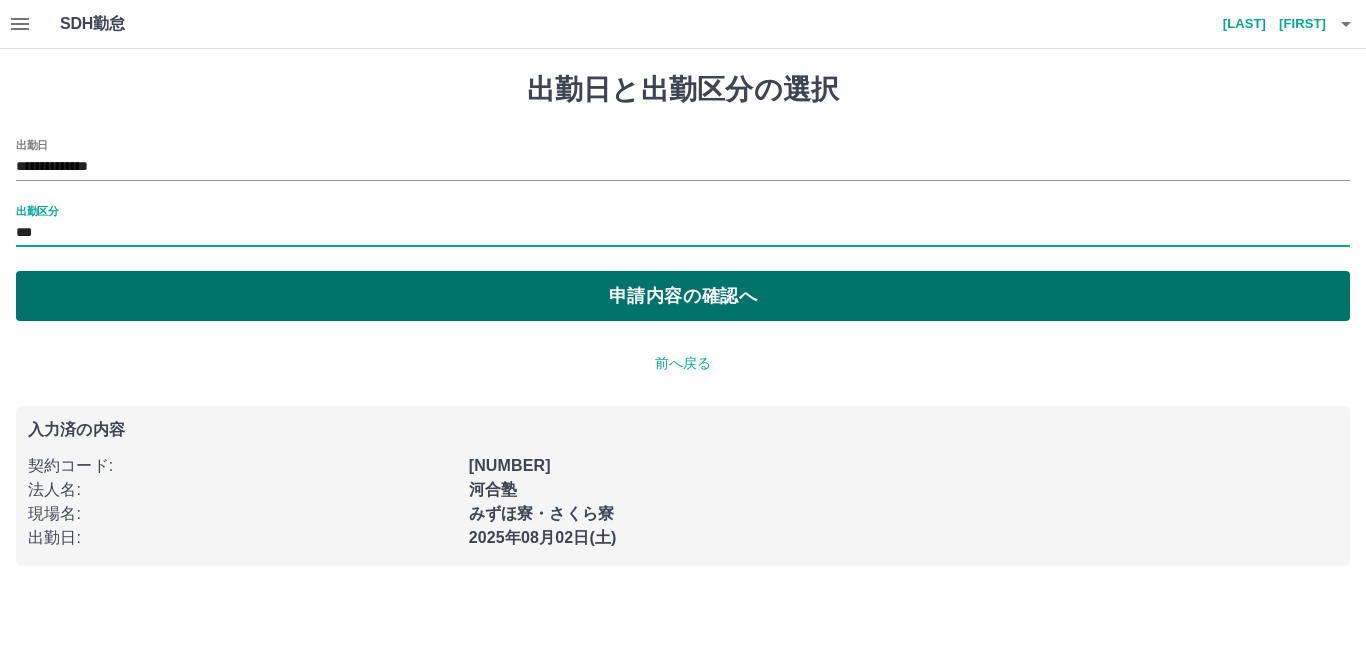 click on "申請内容の確認へ" at bounding box center (683, 296) 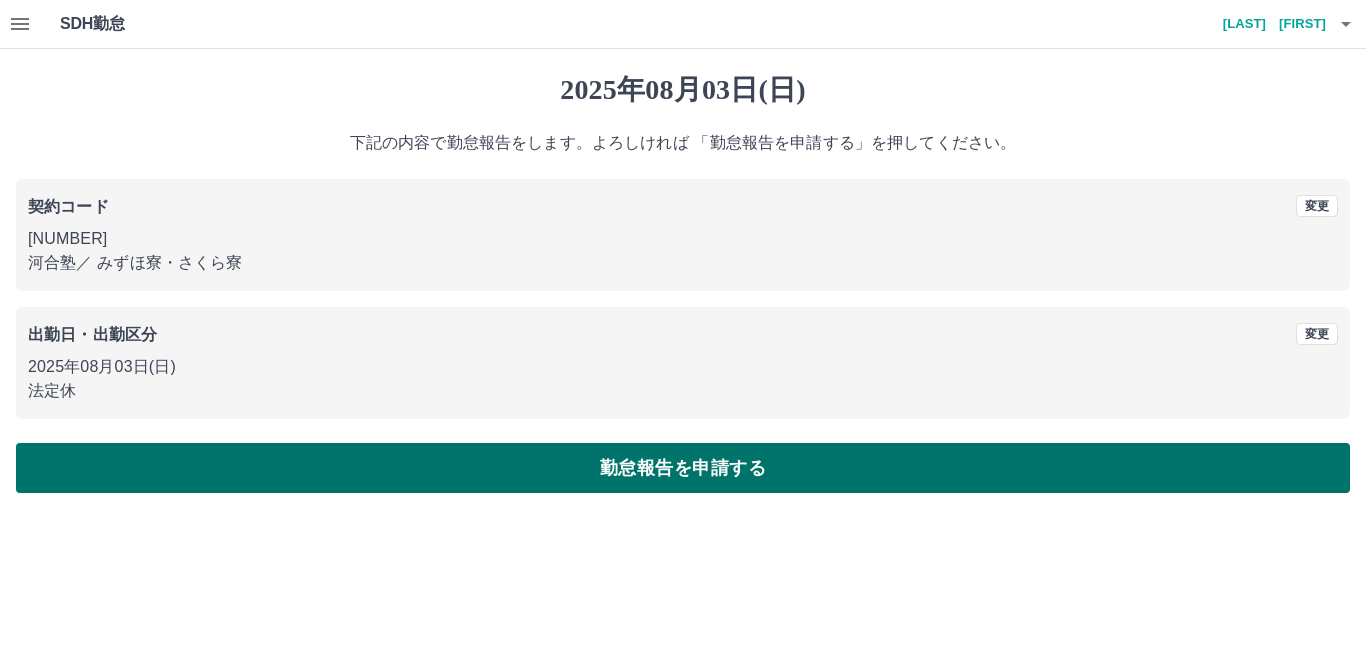 click on "勤怠報告を申請する" at bounding box center (683, 468) 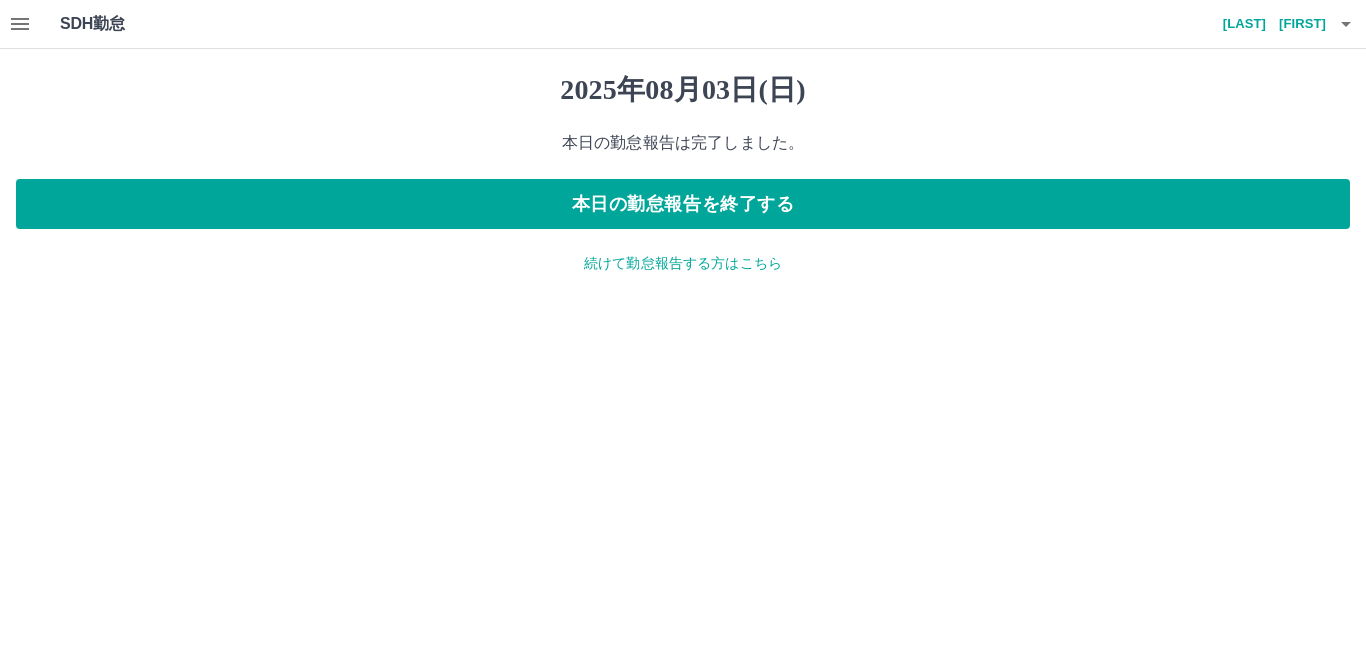 click 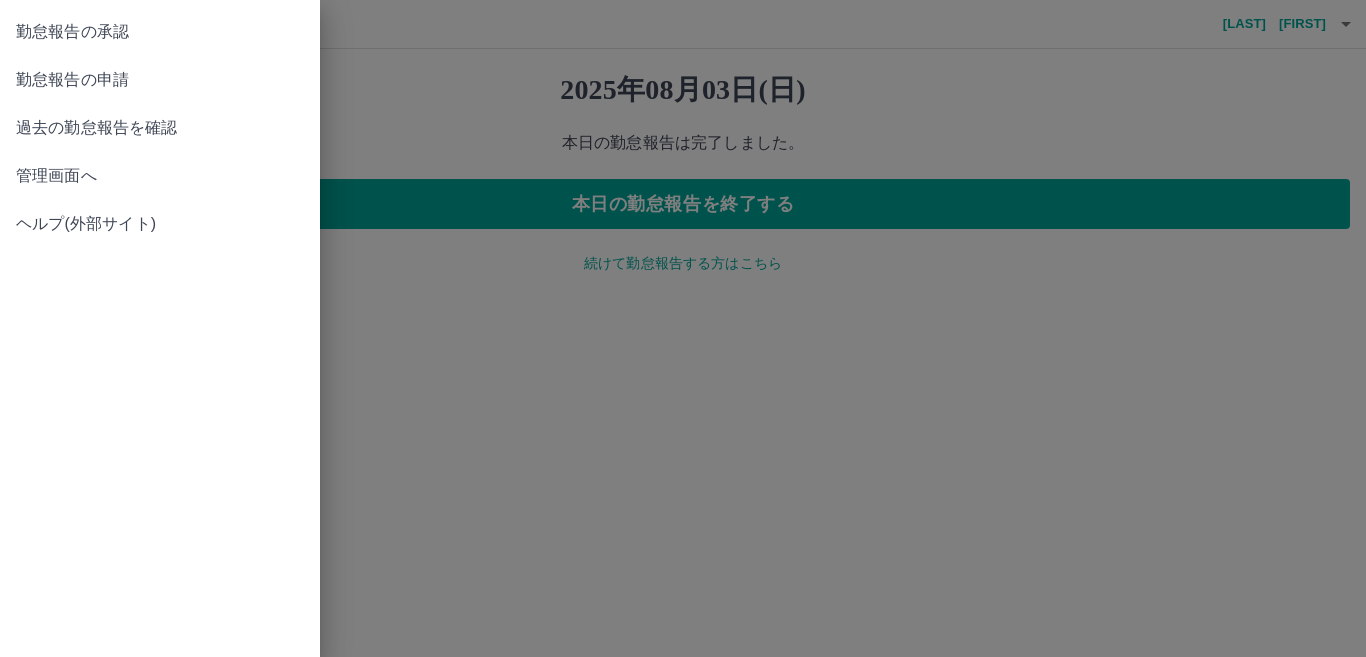 click on "勤怠報告の承認" at bounding box center (160, 32) 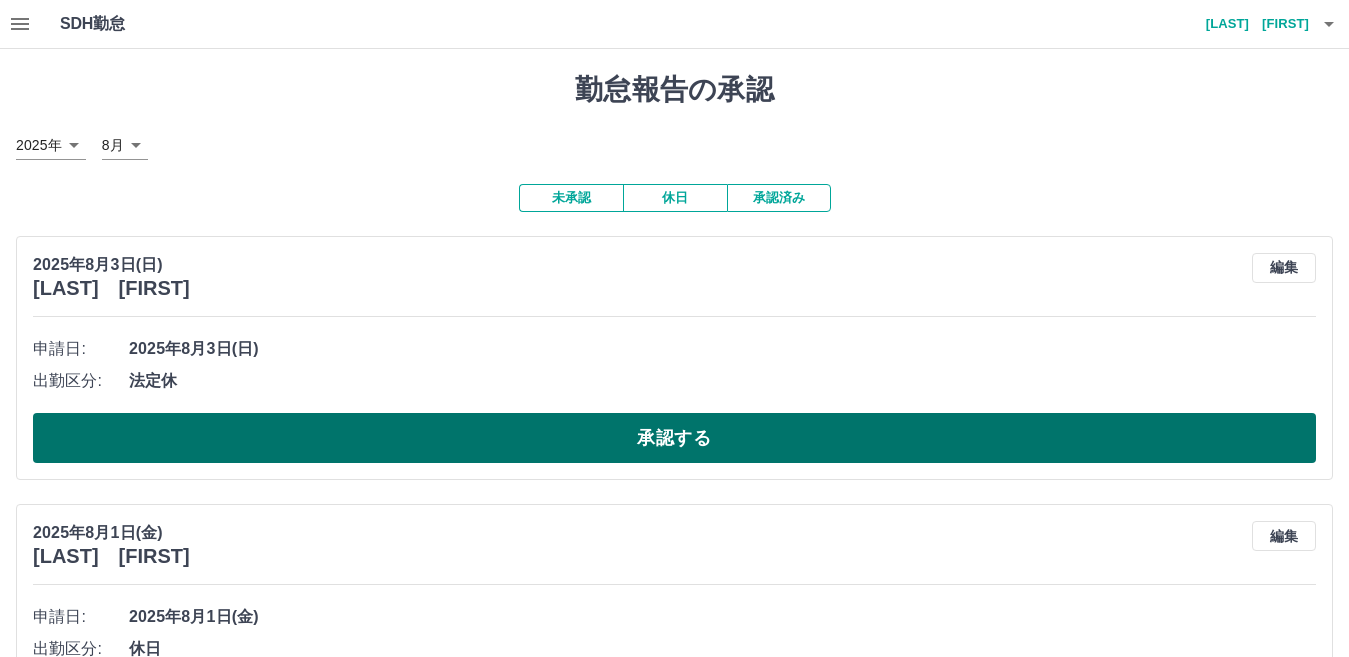 click on "承認する" at bounding box center [674, 438] 